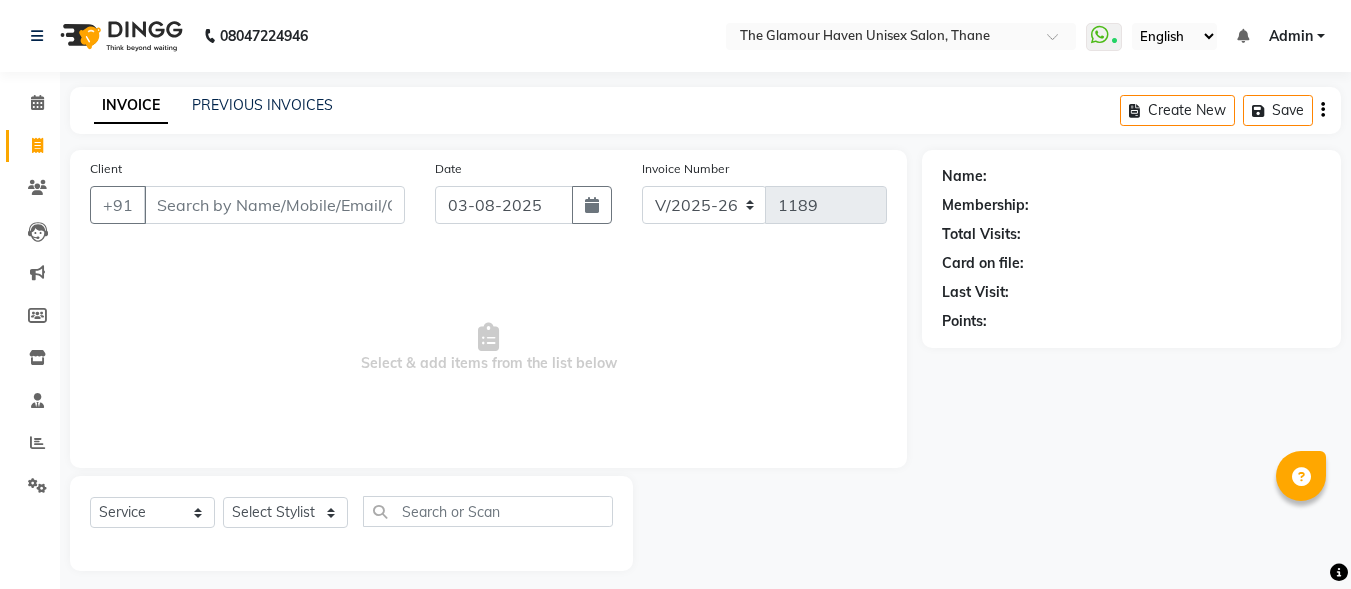 select on "7124" 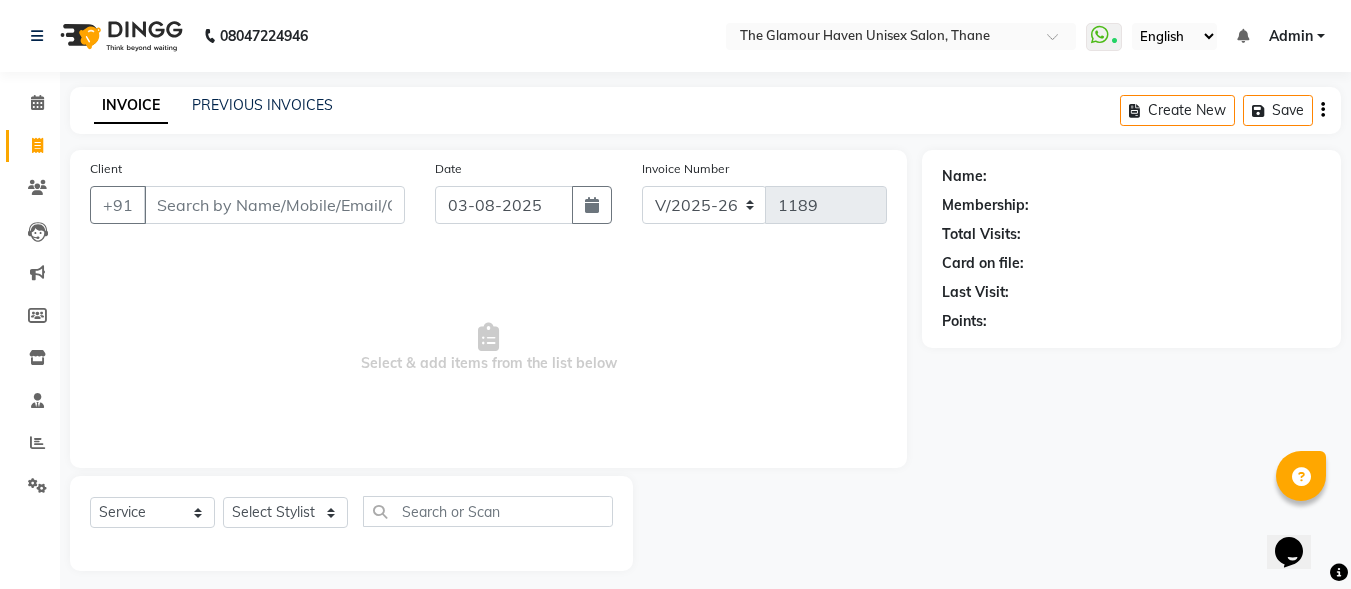 scroll, scrollTop: 0, scrollLeft: 0, axis: both 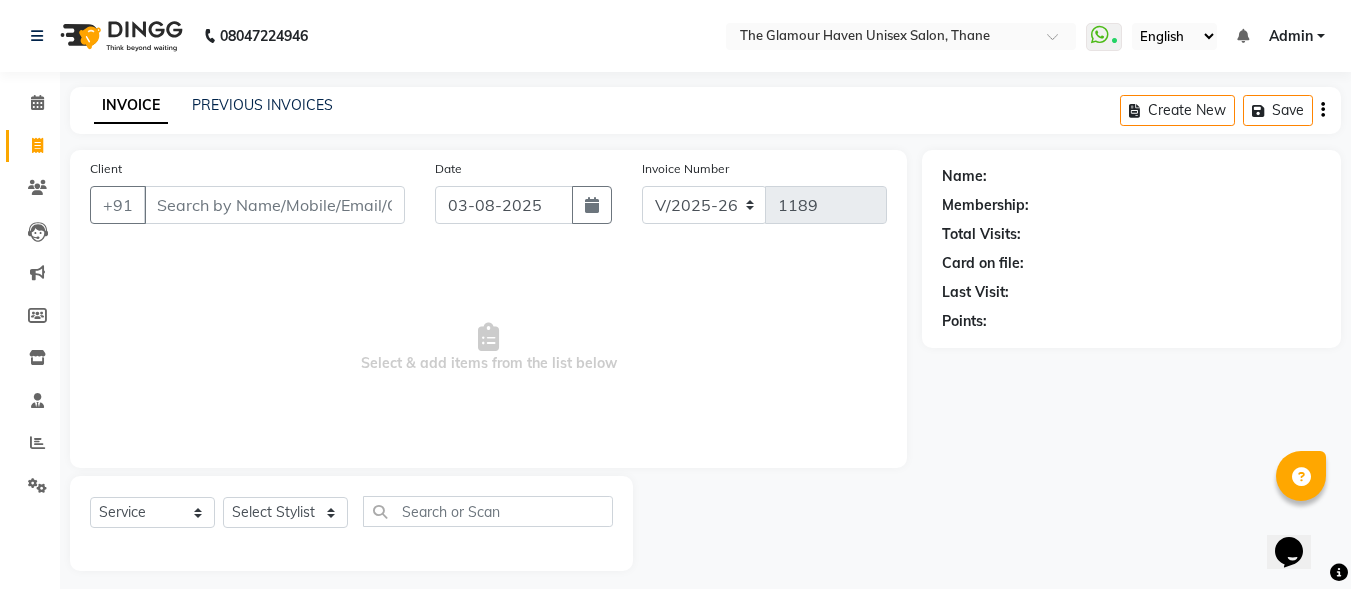 click on "Client" at bounding box center (274, 205) 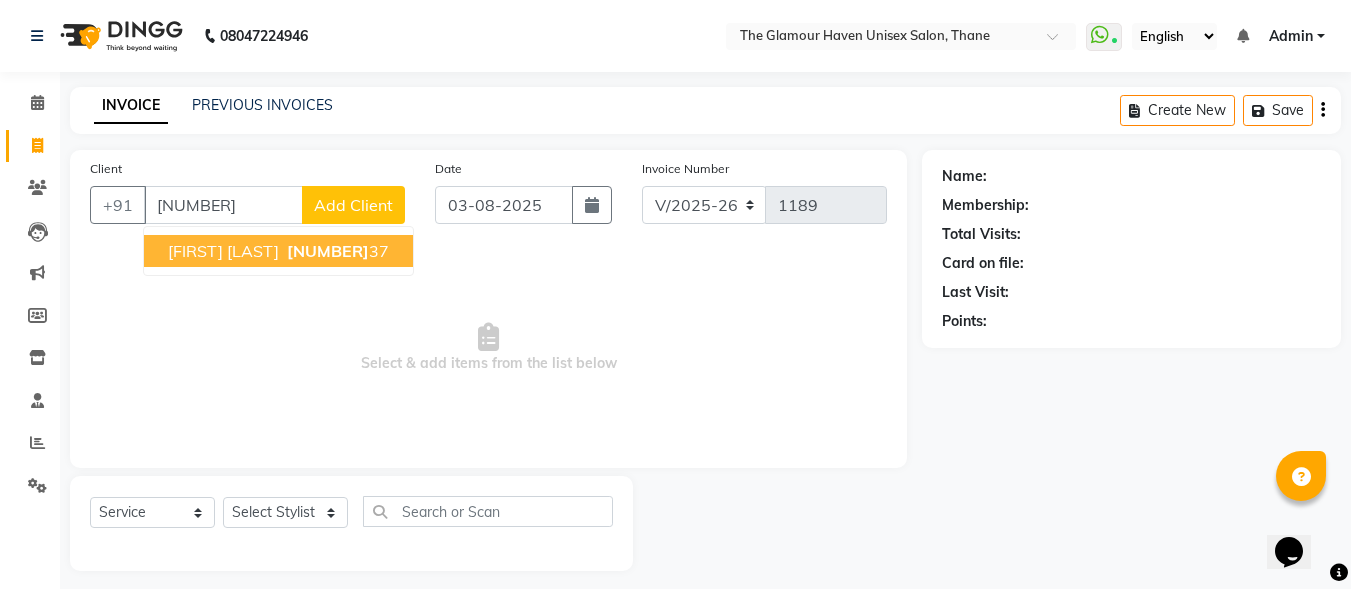 click on "[NUMBER]" at bounding box center (328, 251) 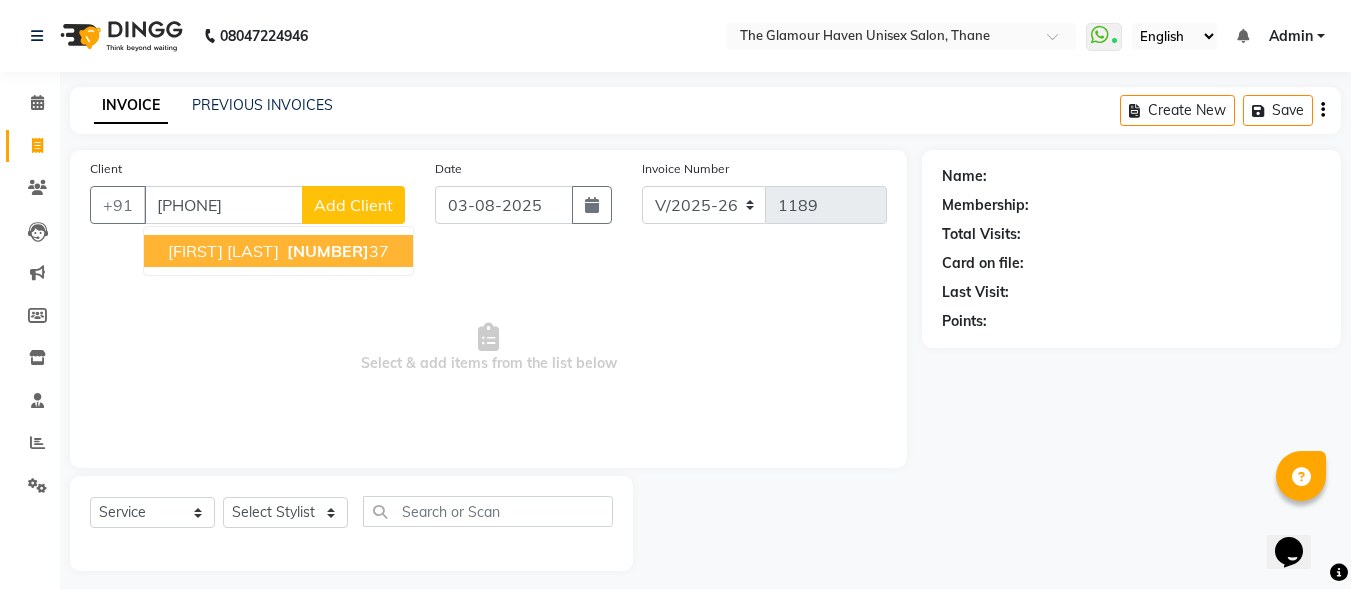 type on "[PHONE]" 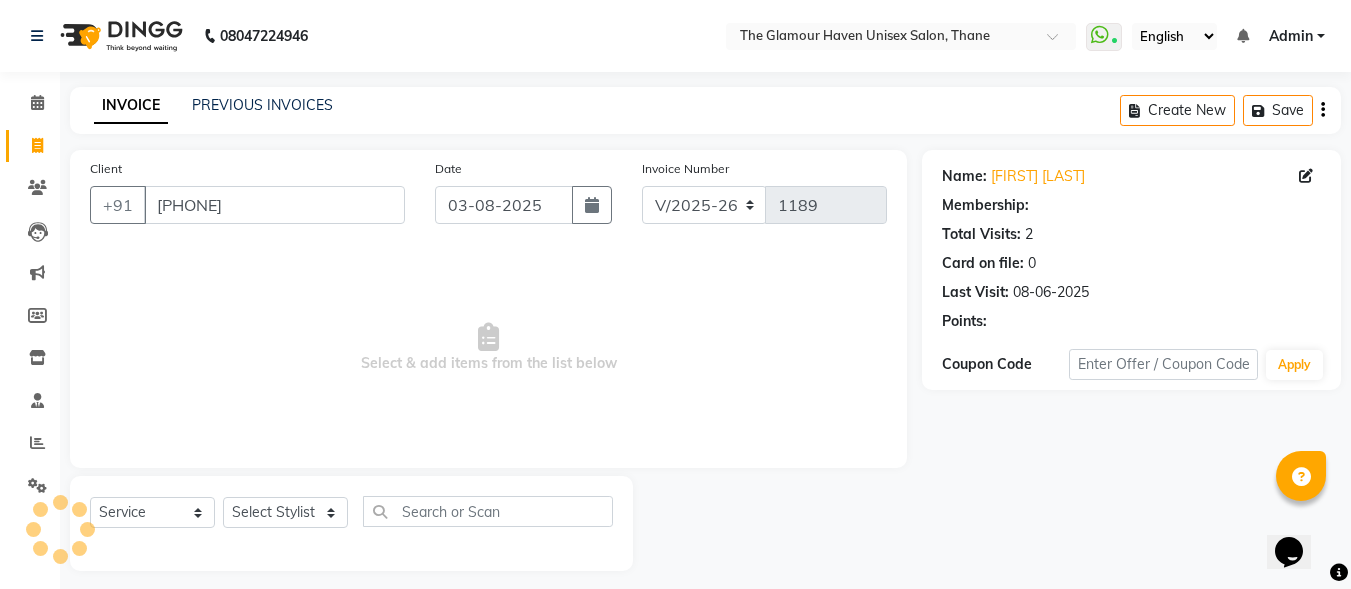 select on "1: Object" 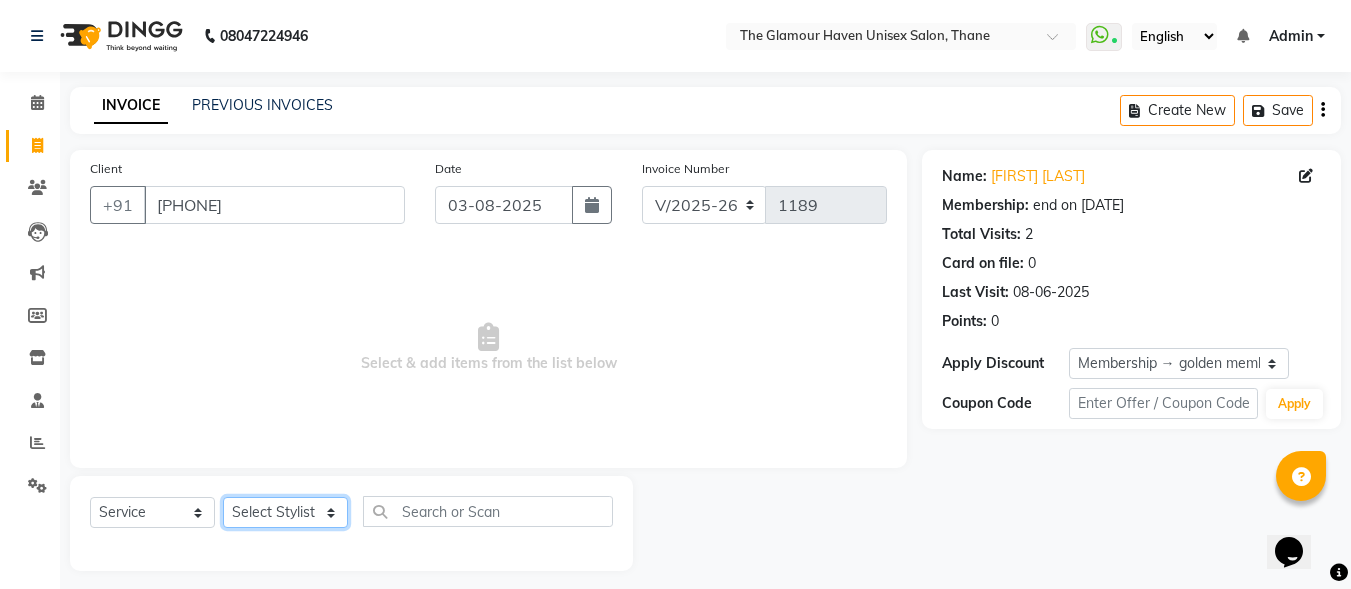 click on "Select Stylist [FIRST] [LAST] [FIRST] [LAST] [FIRST] [LAST] [FIRST] [FIRST] [FIRST] [LAST] [FIRST] [LAST] [FIRST] [FIRST] [FIRST] [FIRST] [FIRST] [LAST] [FIRST] [LAST]" 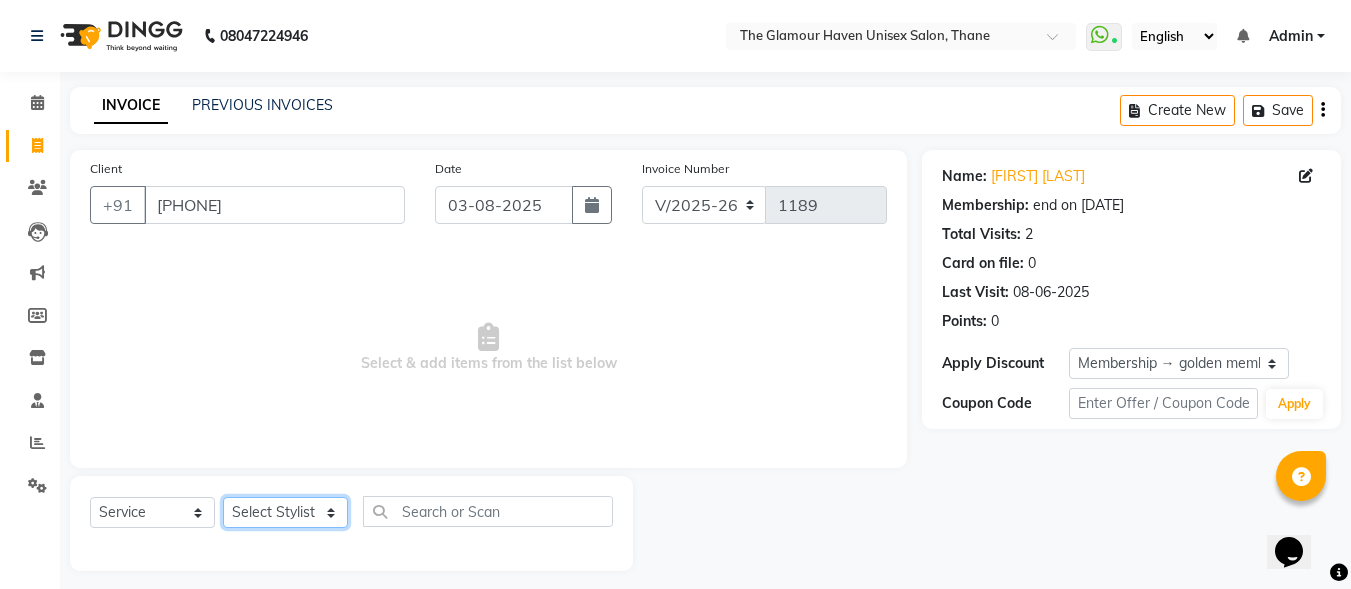 select on "63040" 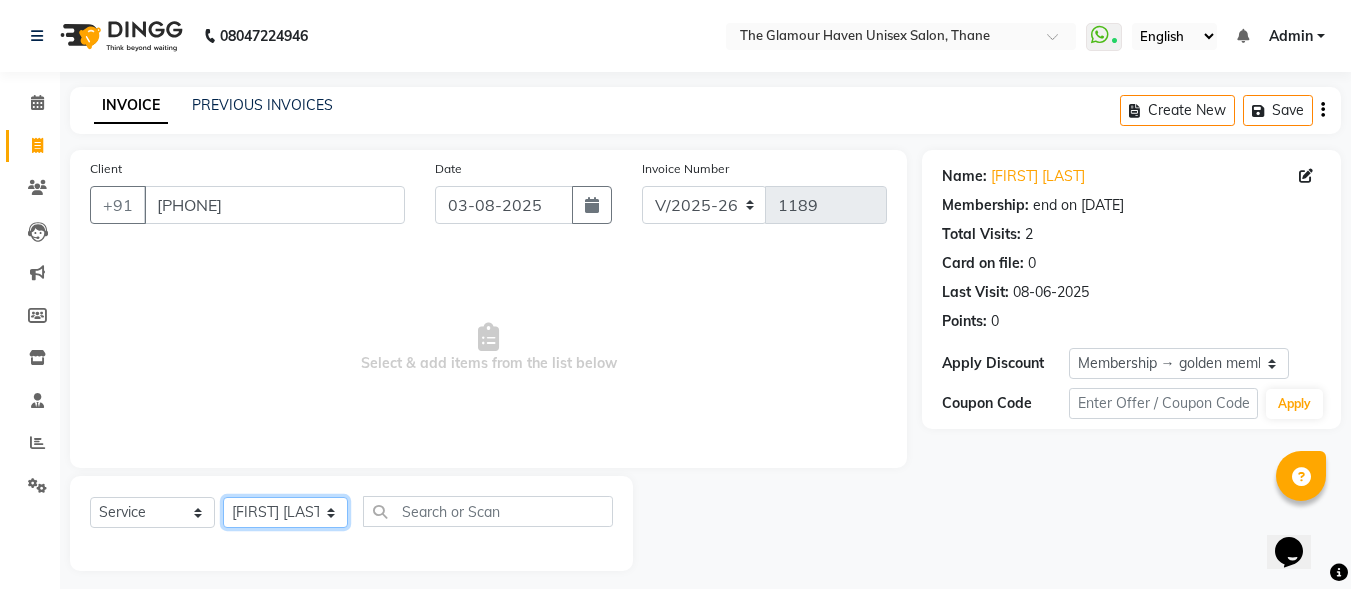 click on "Select Stylist [FIRST] [LAST] [FIRST] [LAST] [FIRST] [LAST] [FIRST] [FIRST] [FIRST] [LAST] [FIRST] [LAST] [FIRST] [FIRST] [FIRST] [FIRST] [FIRST] [LAST] [FIRST] [LAST]" 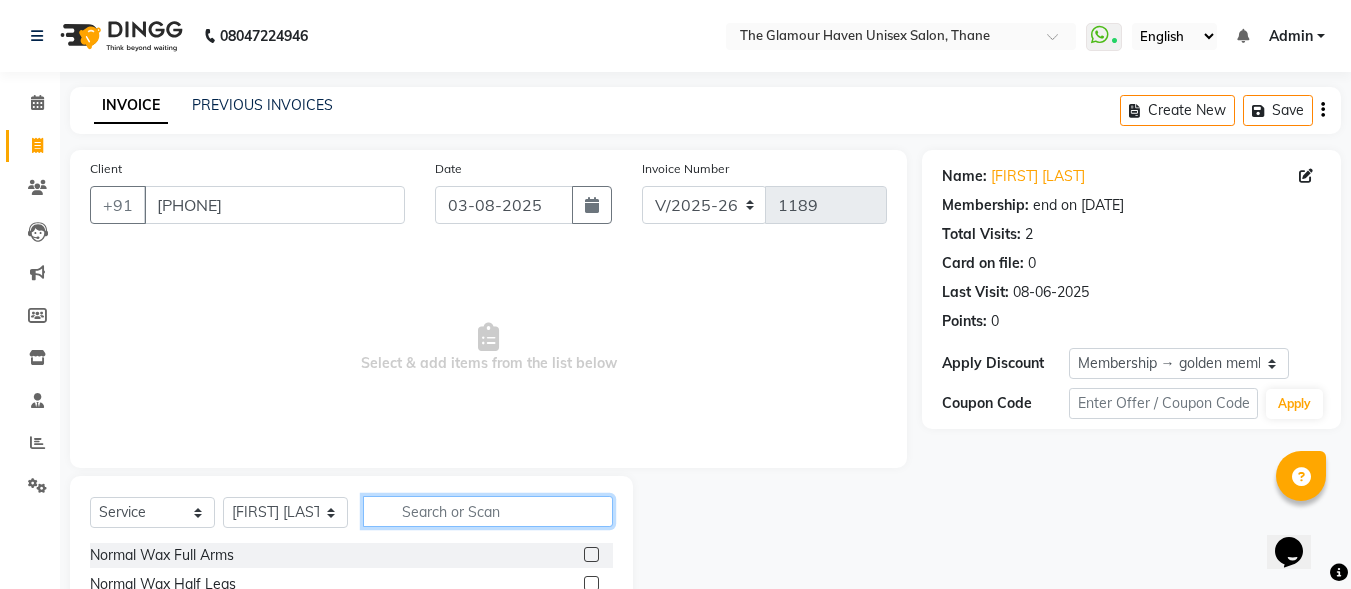 click 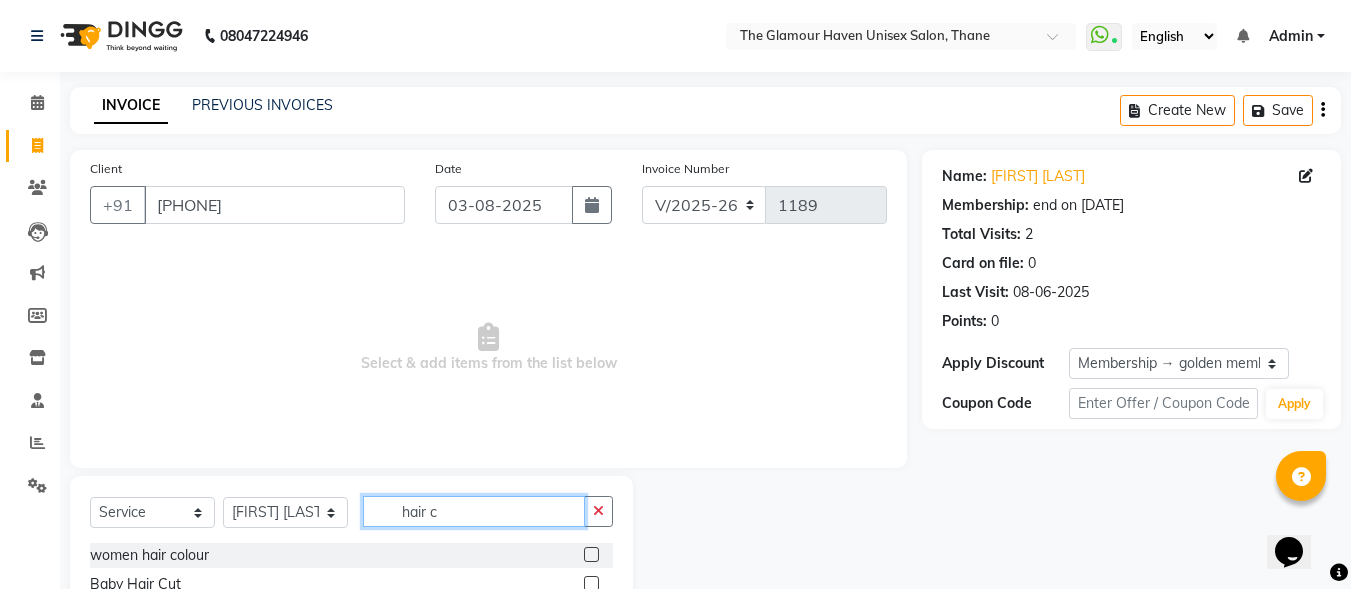 scroll, scrollTop: 100, scrollLeft: 0, axis: vertical 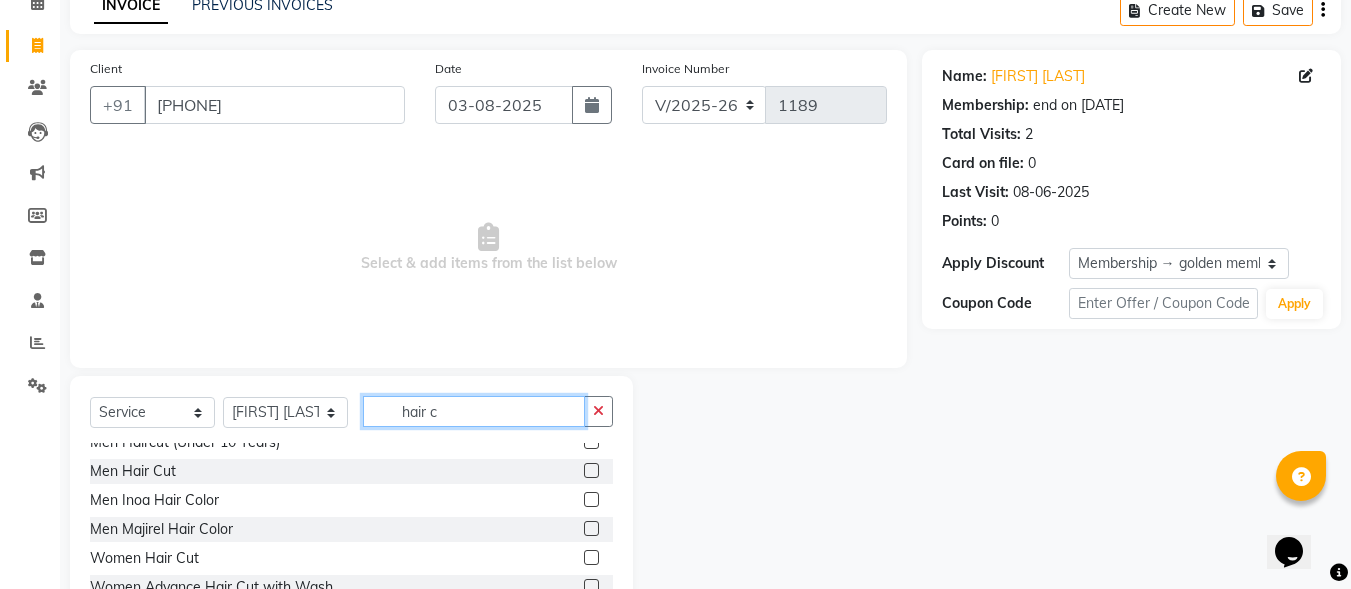 type on "hair c" 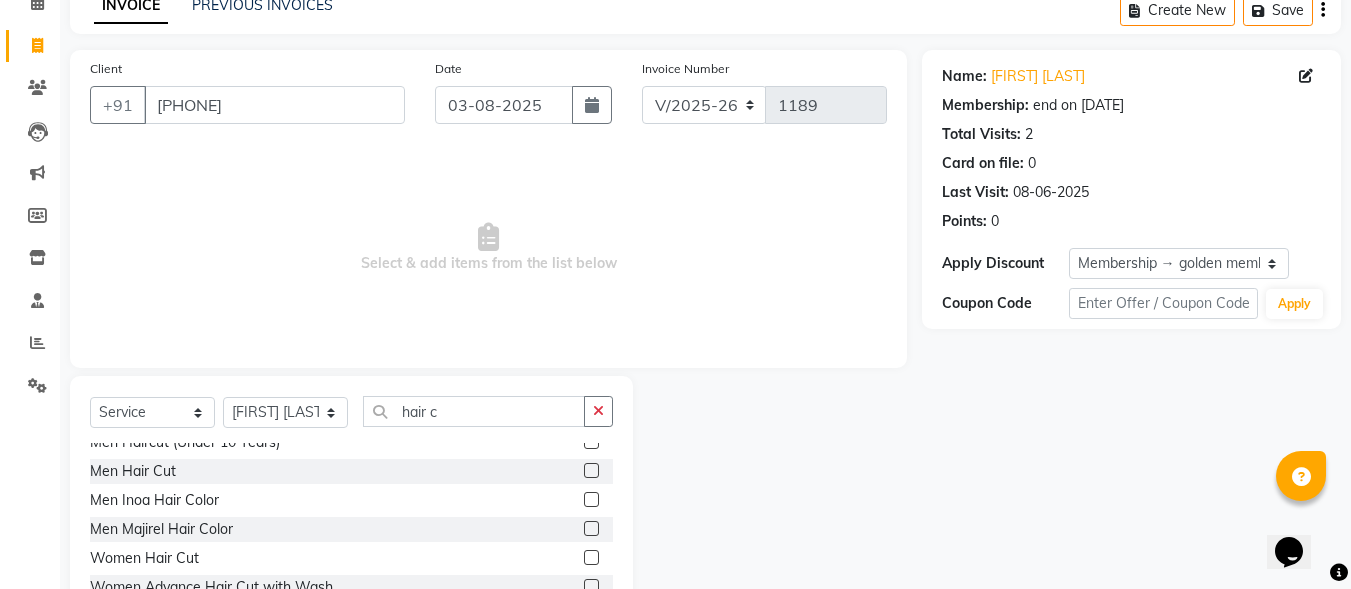 click 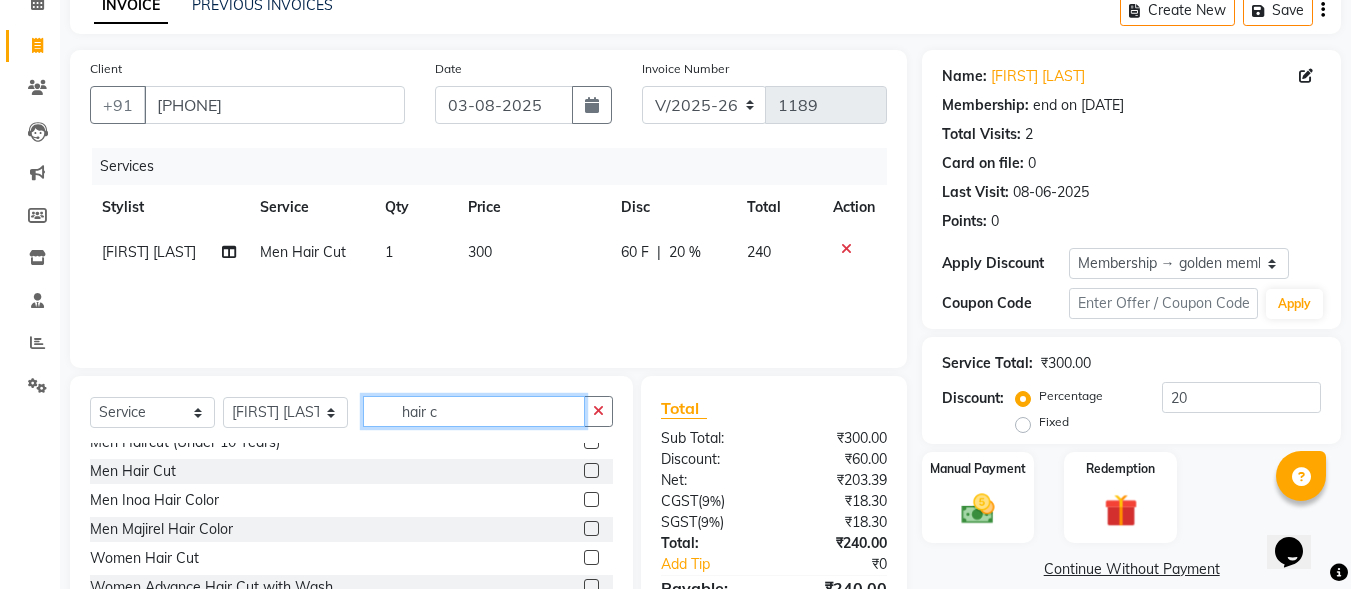 click on "hair c" 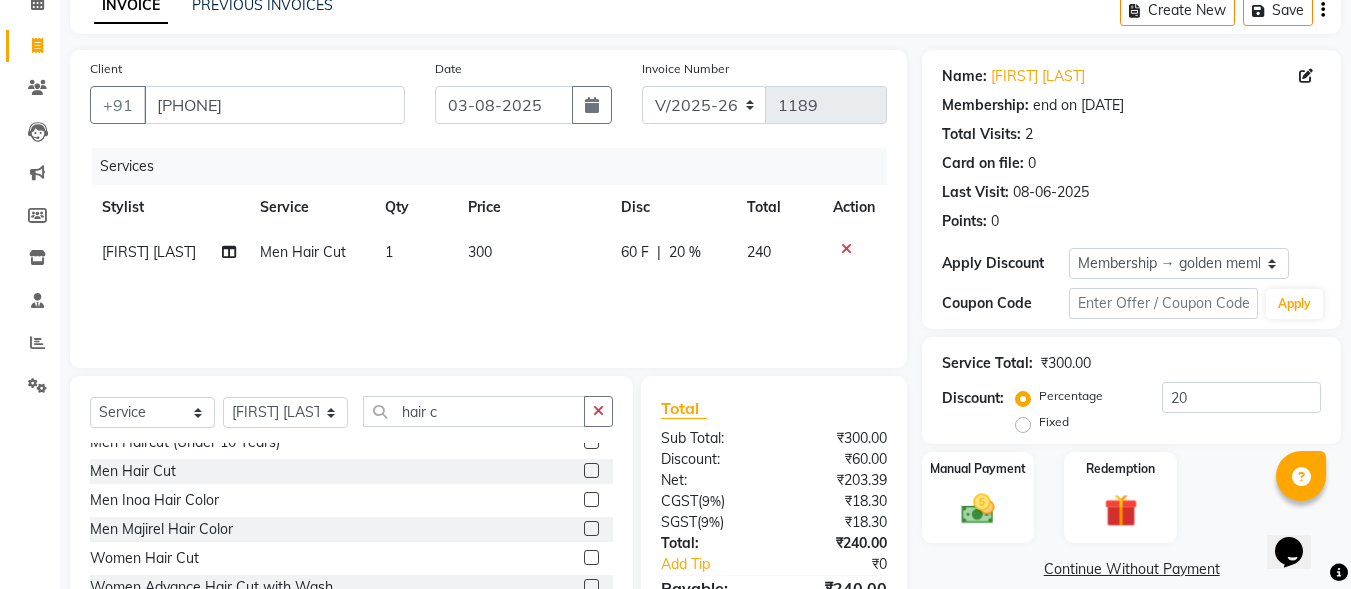 click 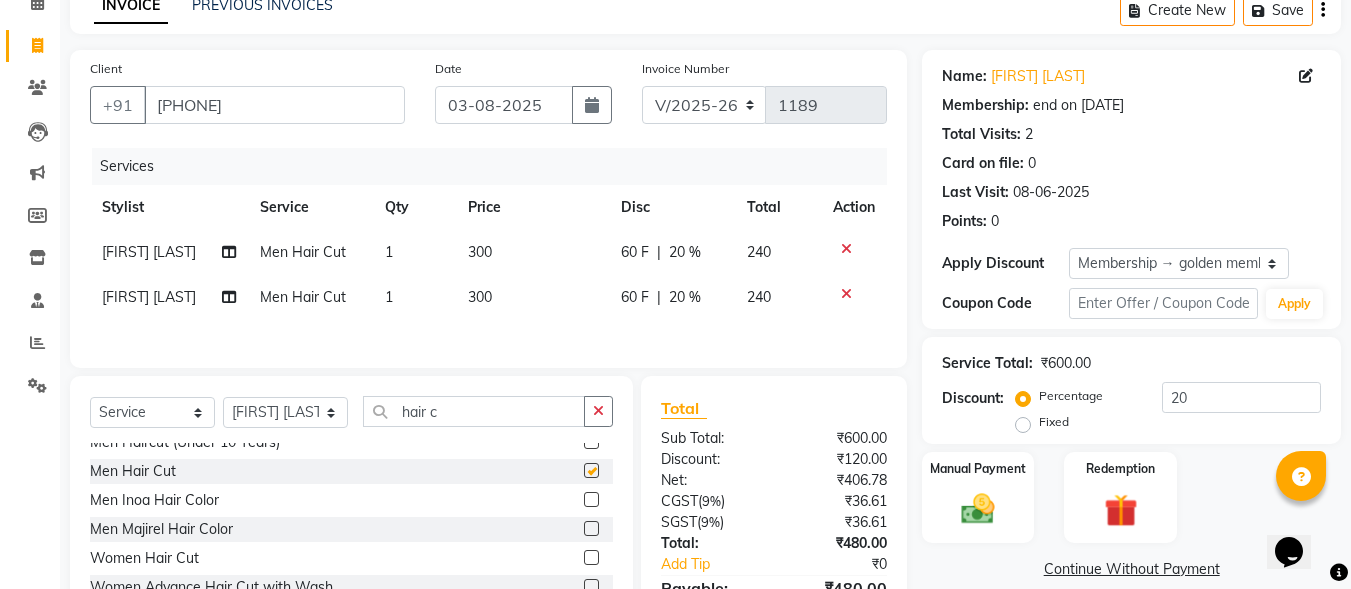 checkbox on "false" 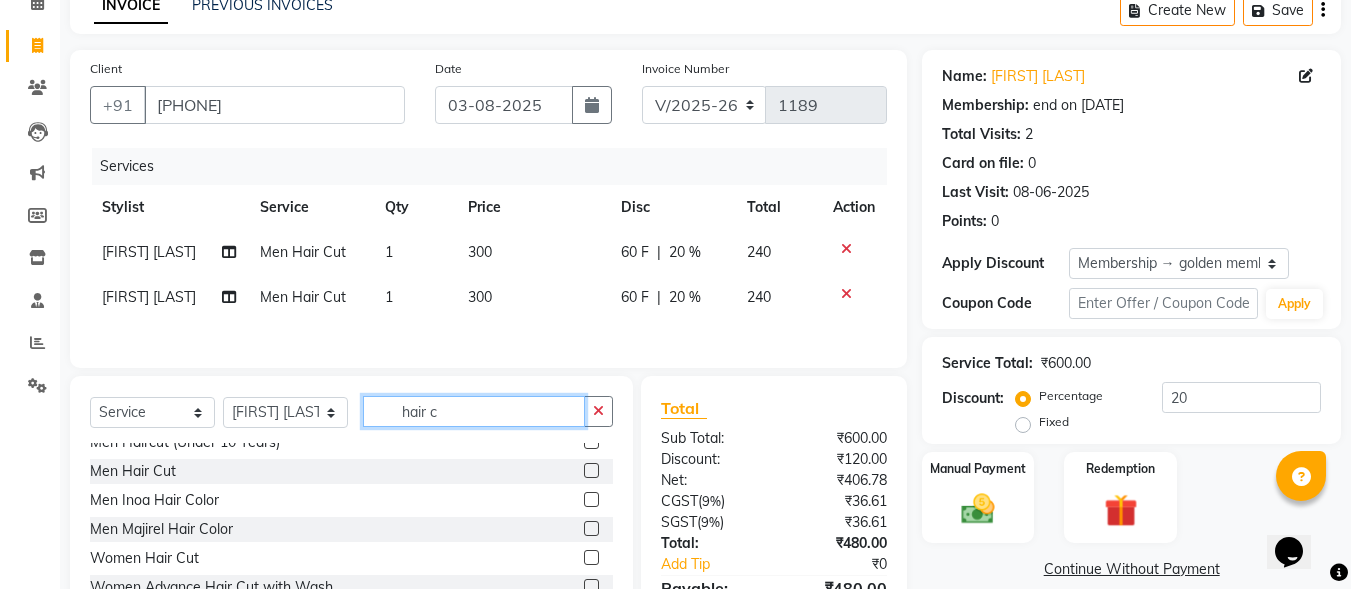 click on "hair c" 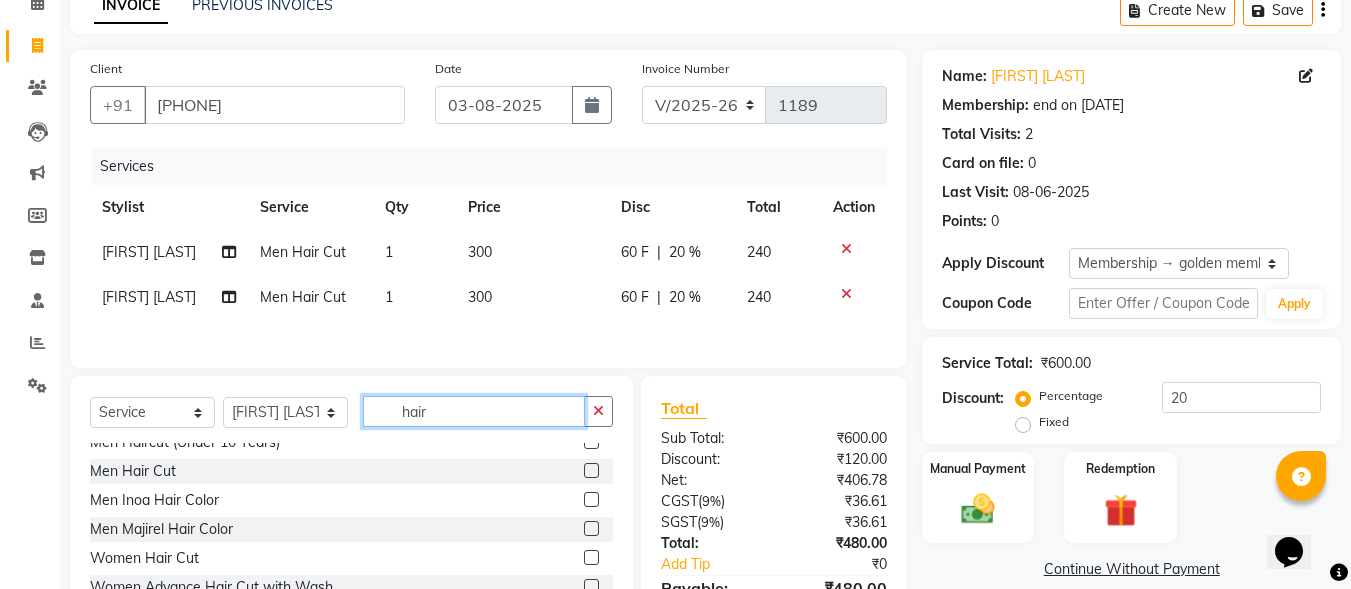 scroll, scrollTop: 274, scrollLeft: 0, axis: vertical 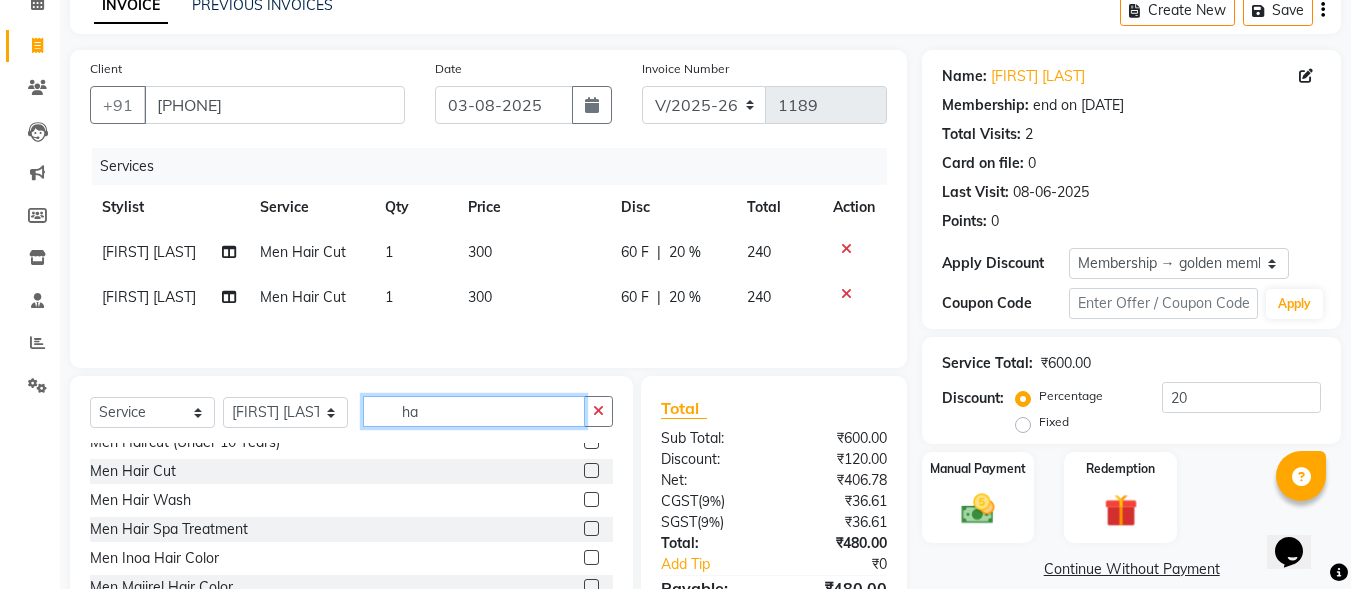 type on "h" 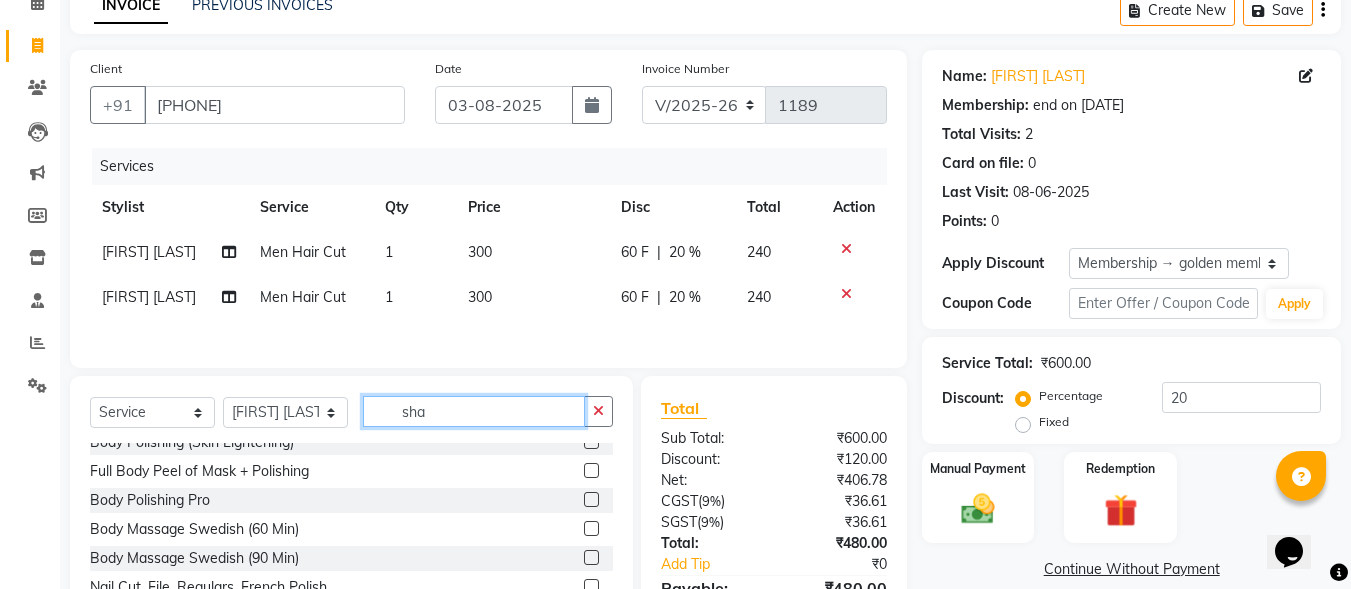 scroll, scrollTop: 0, scrollLeft: 0, axis: both 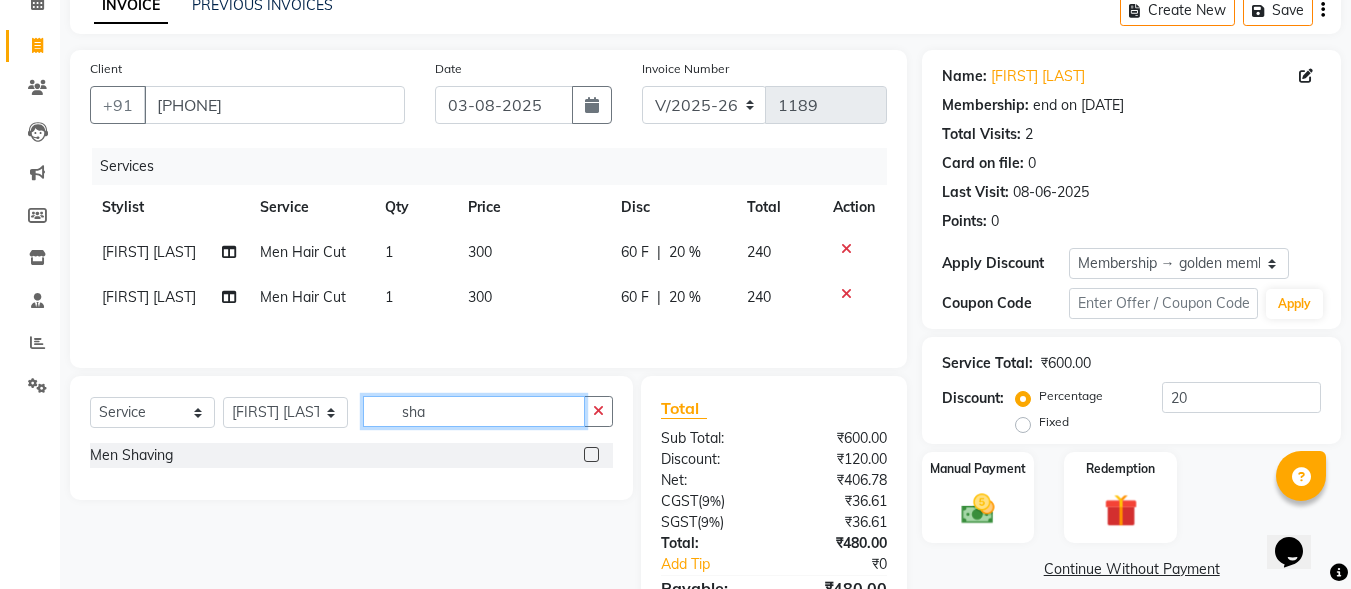type on "sha" 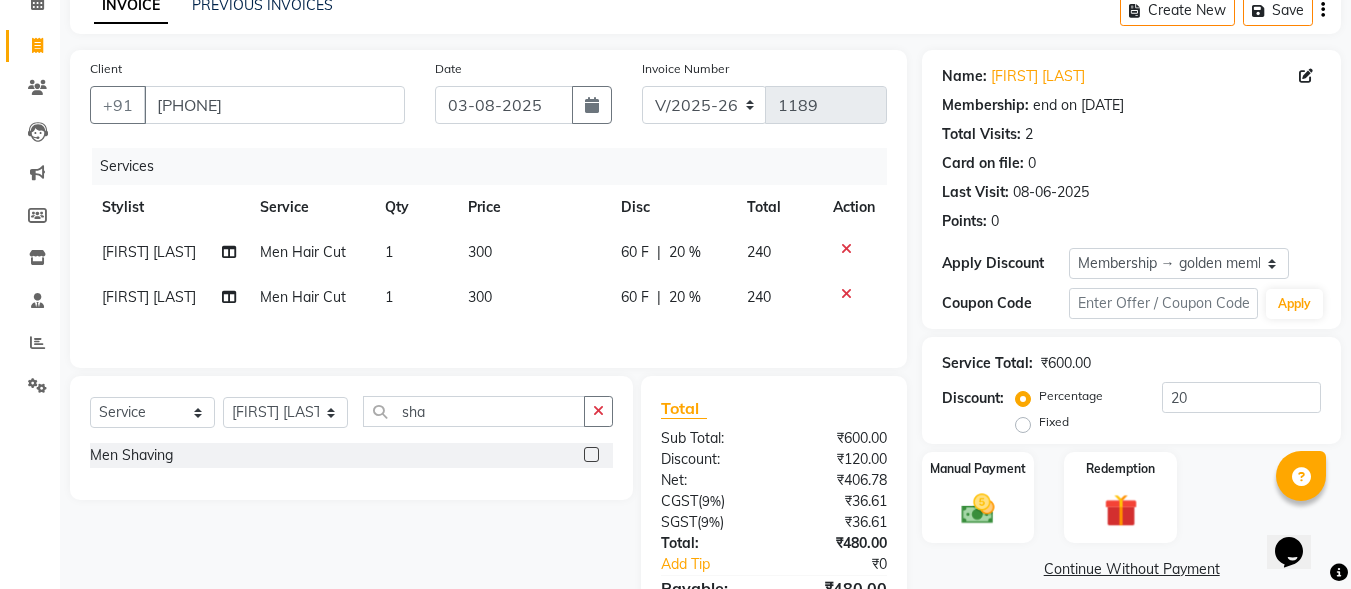 click 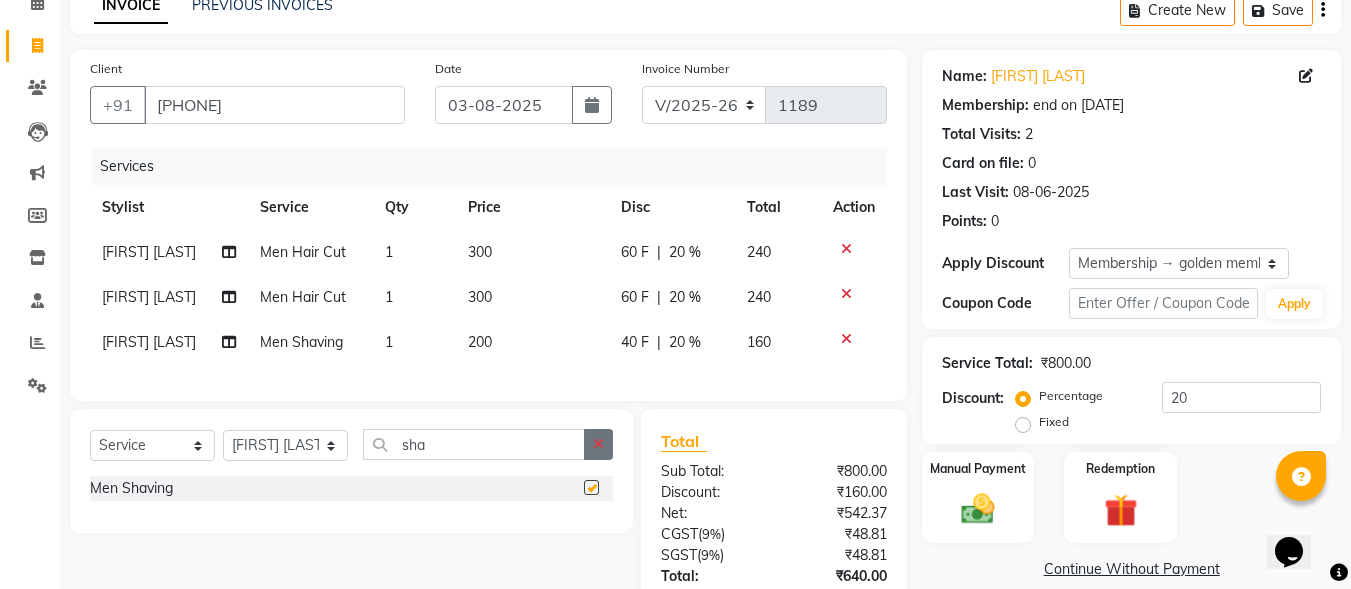 checkbox on "false" 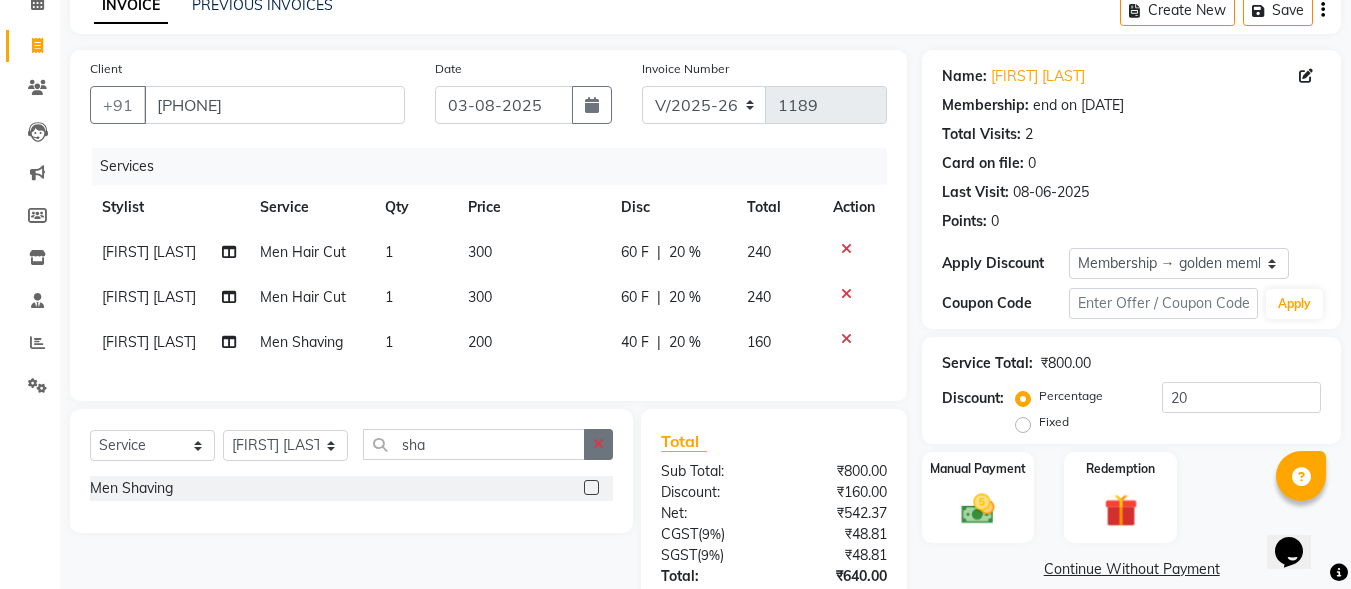 click 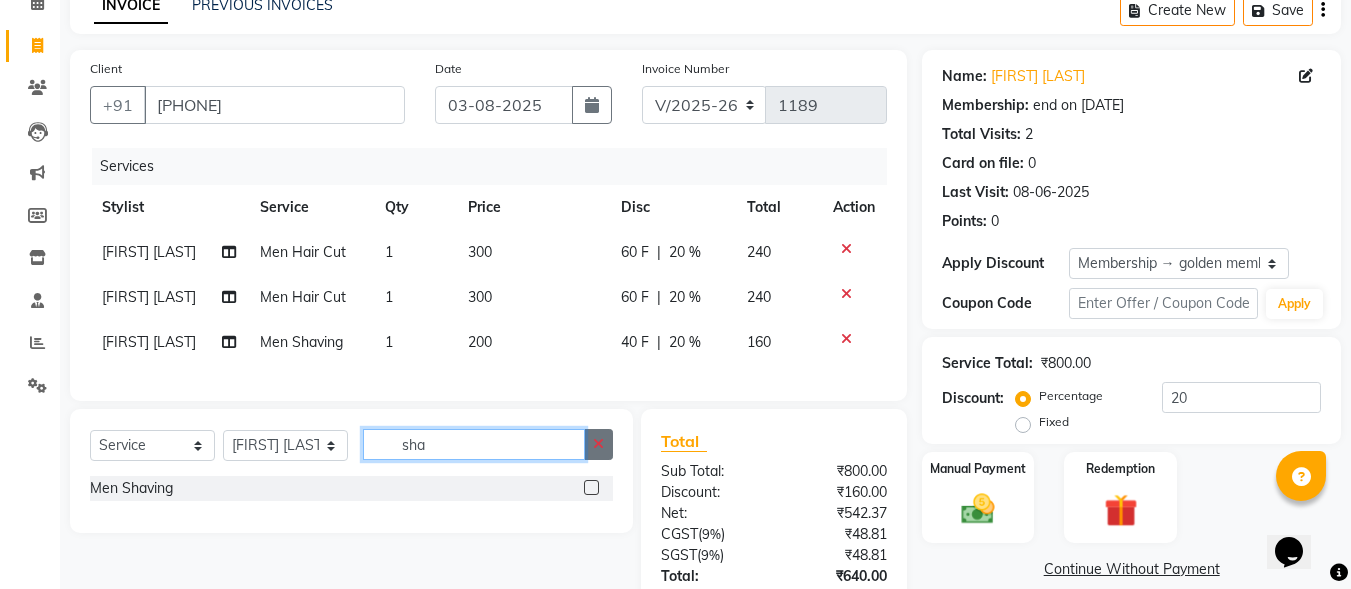 type 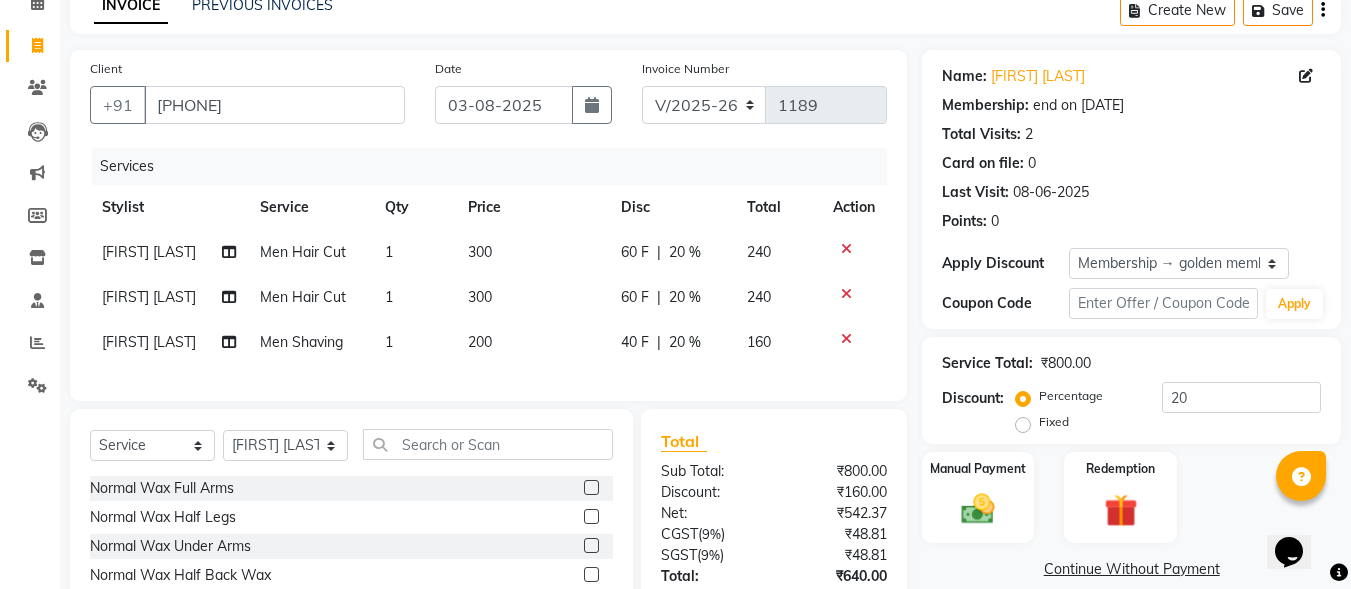 click on "[FIRST] [LAST]" 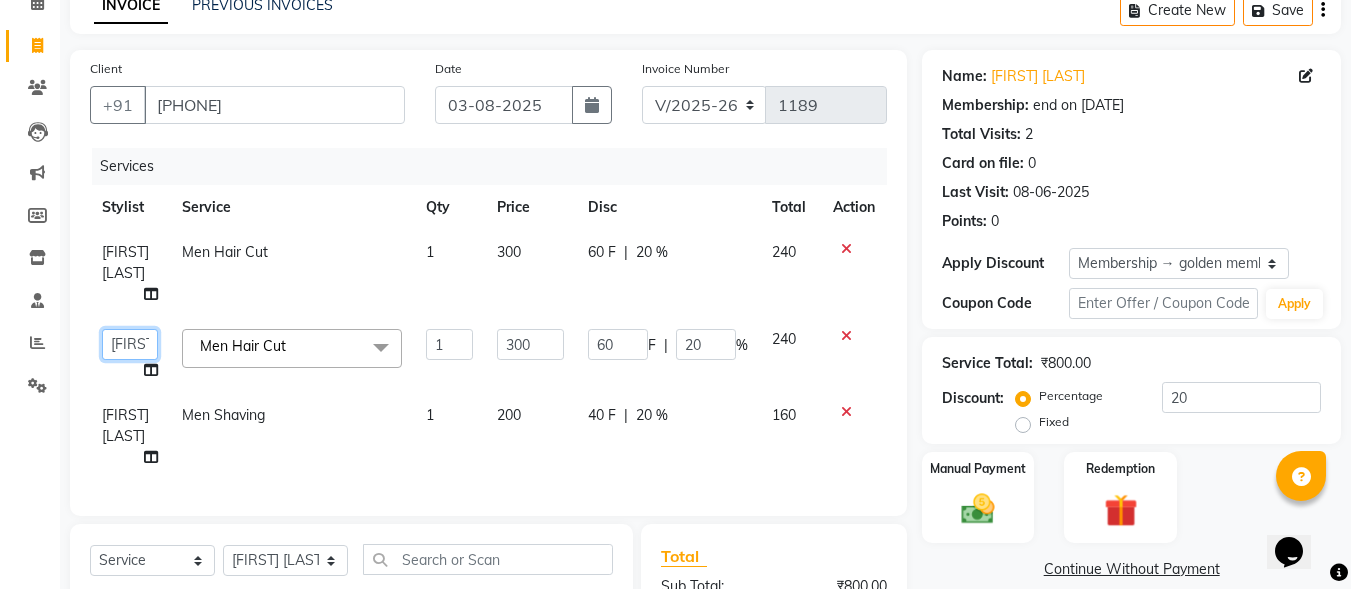 click on "[FIRST] [LAST]   [FIRST] [LAST]   [FIRST] [LAST]   [FIRST]   [FIRST]   [FIRST] [LAST]   [FIRST]   [FIRST]   [FIRST]   [FIRST]   [FIRST] [LAST]   [FIRST] [LAST]" 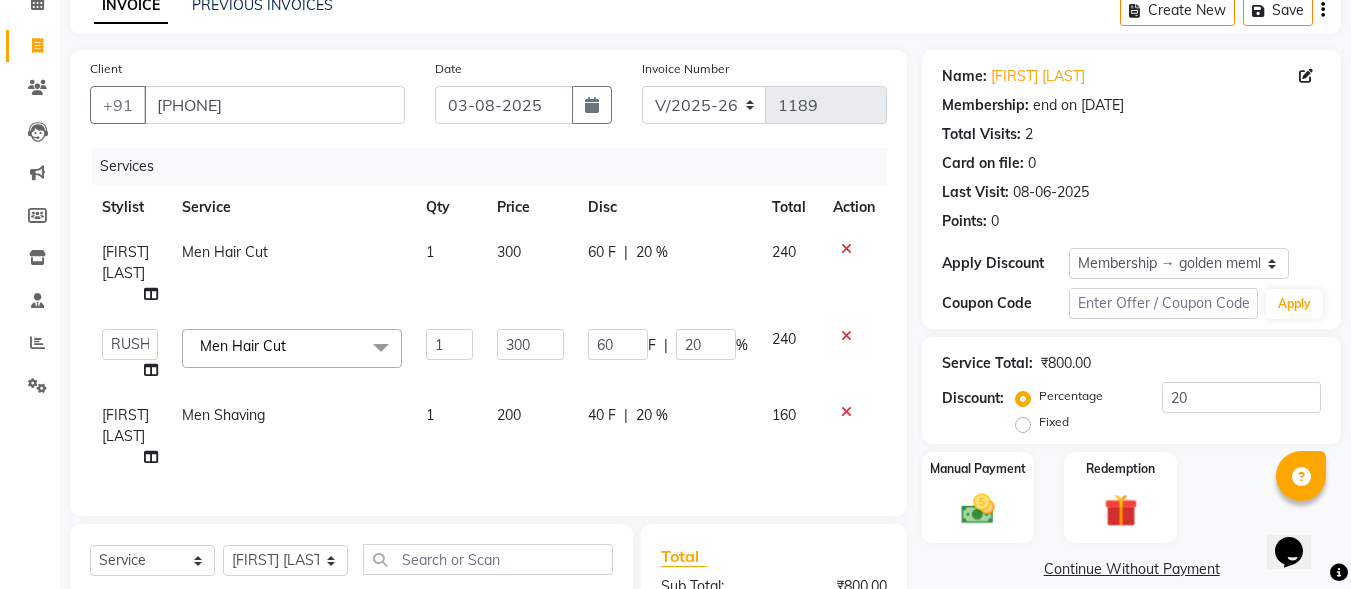 select on "59914" 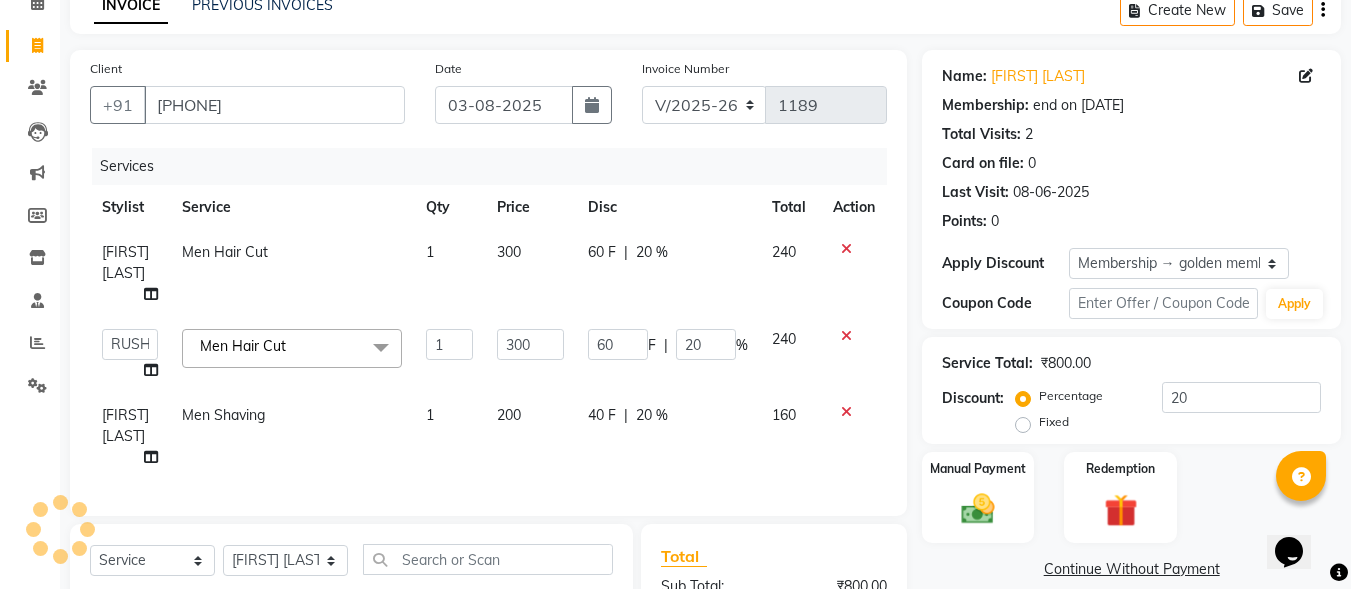 click on "Men Shaving" 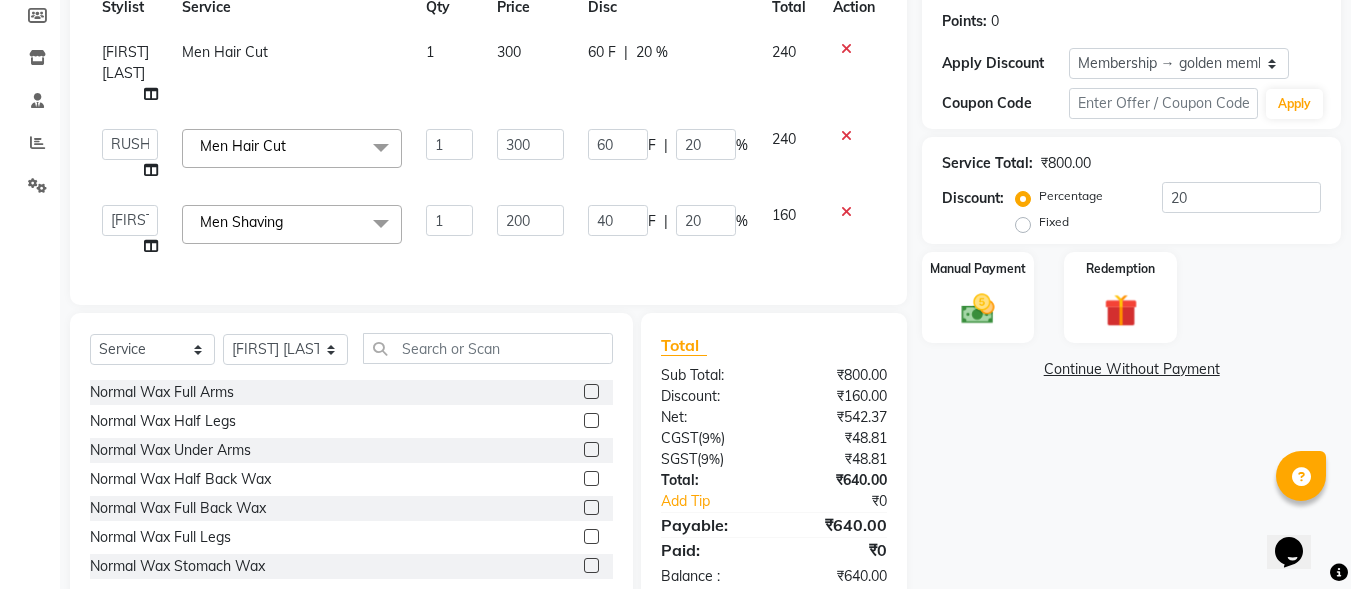 scroll, scrollTop: 364, scrollLeft: 0, axis: vertical 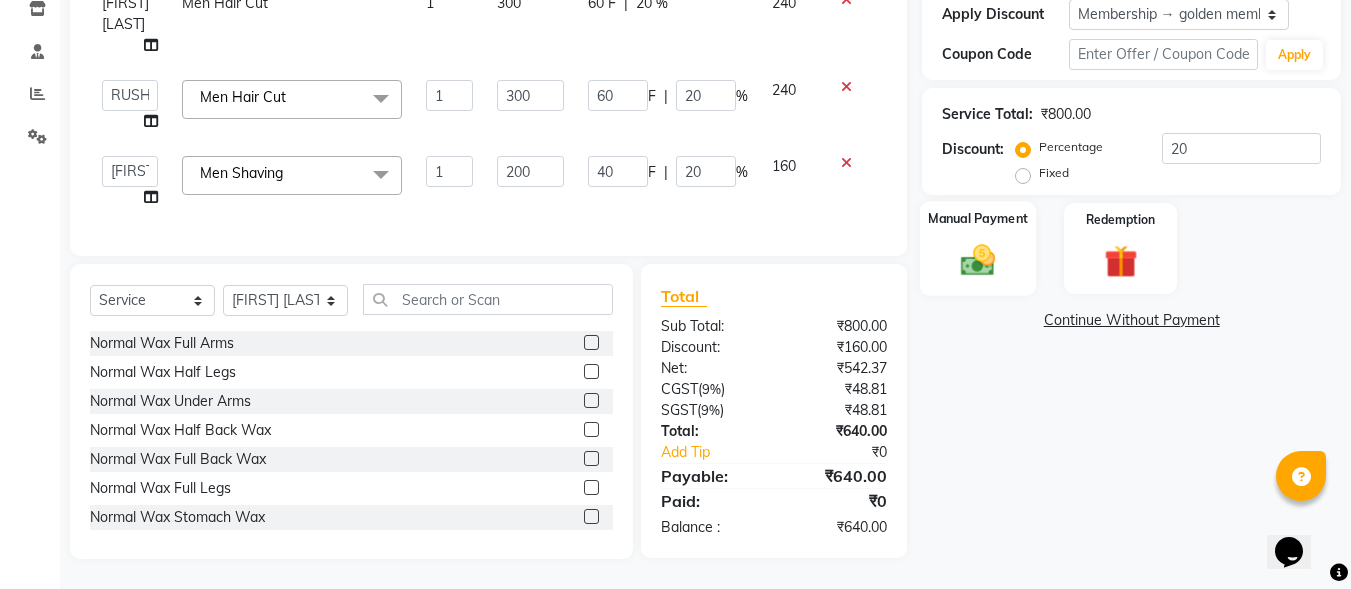 click 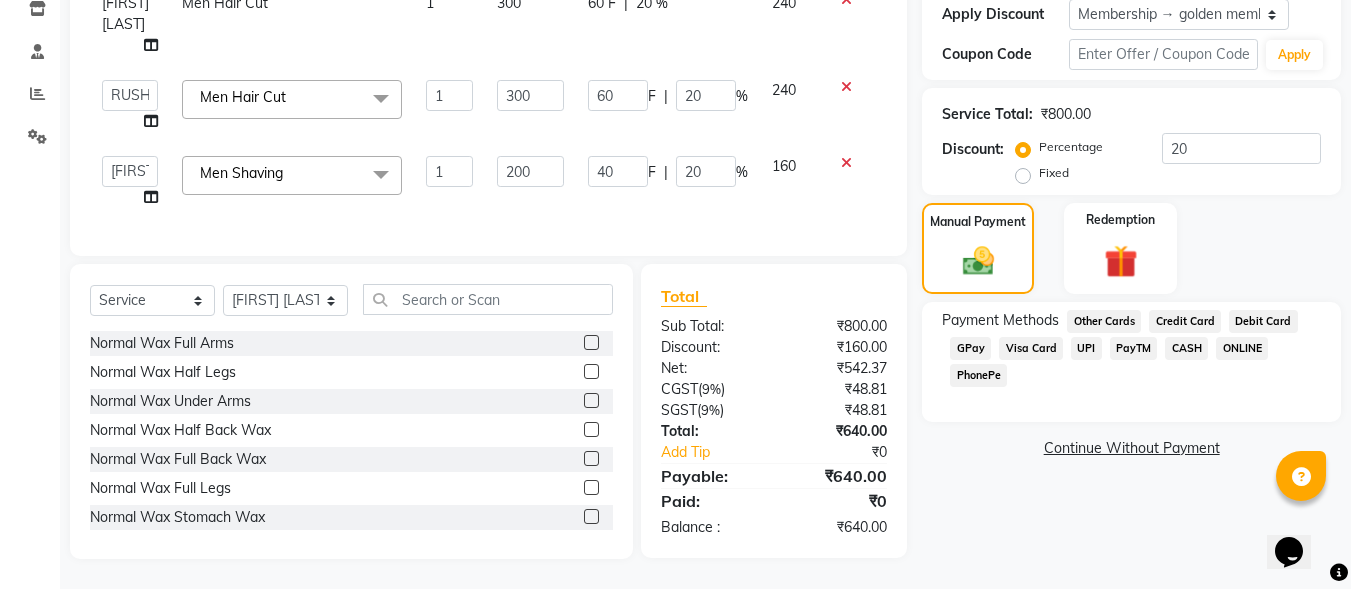 click on "CASH" 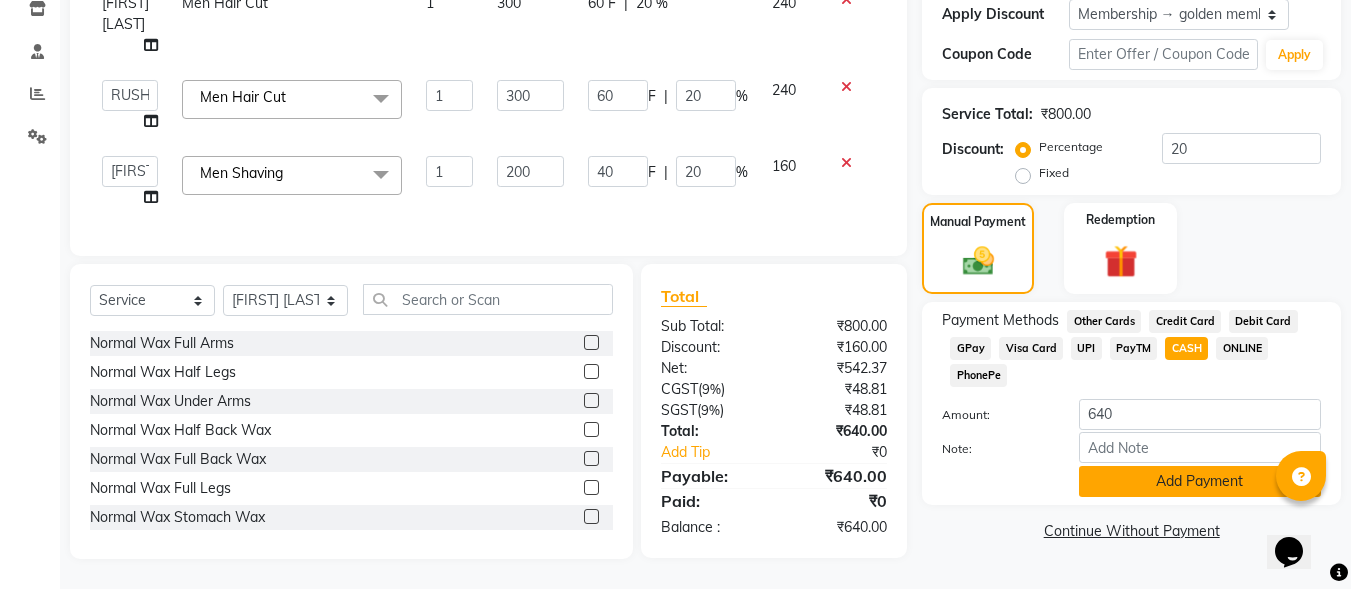 click on "Add Payment" 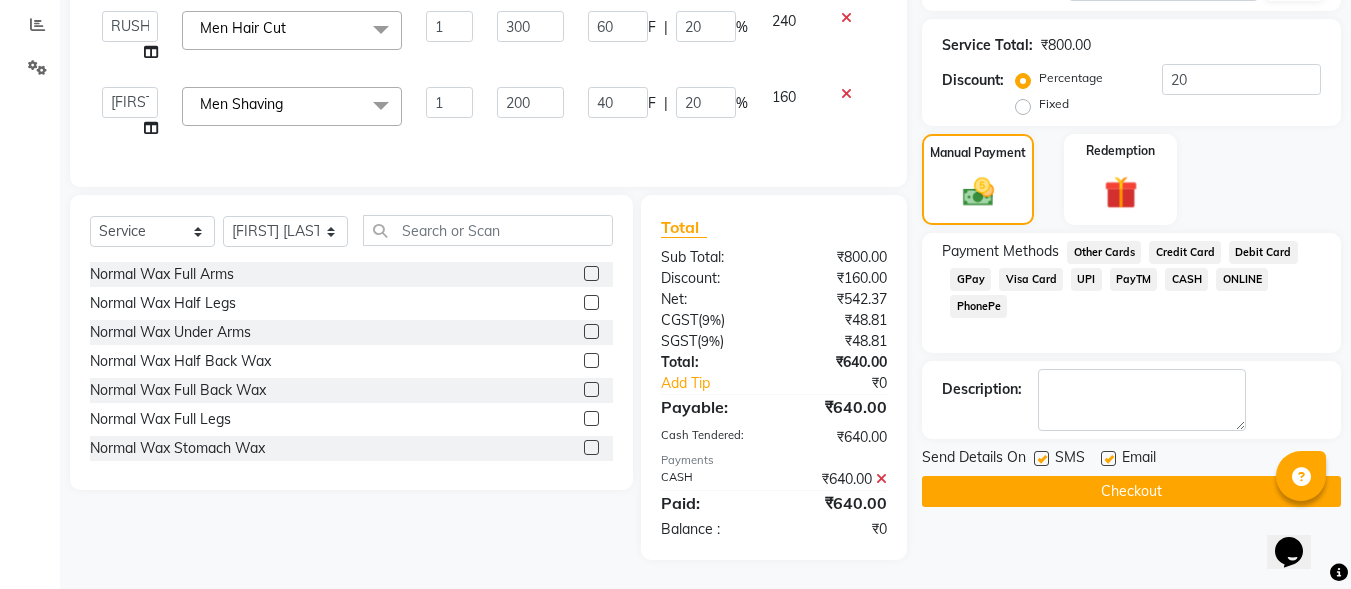 scroll, scrollTop: 434, scrollLeft: 0, axis: vertical 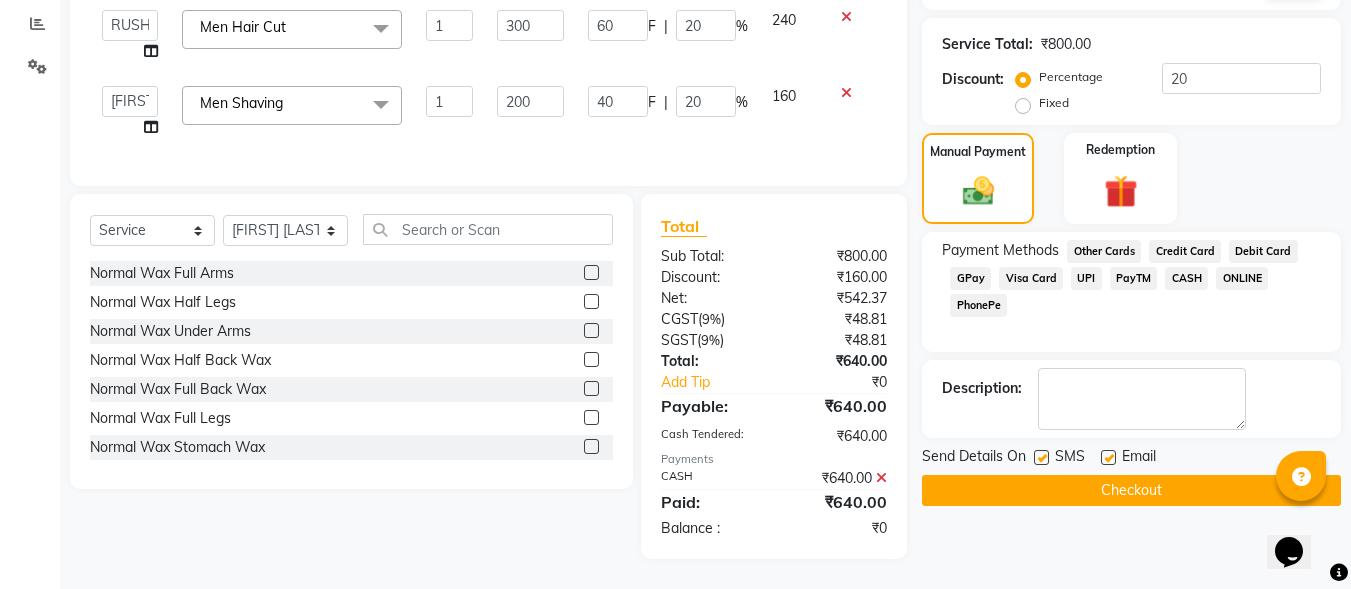 click on "Checkout" 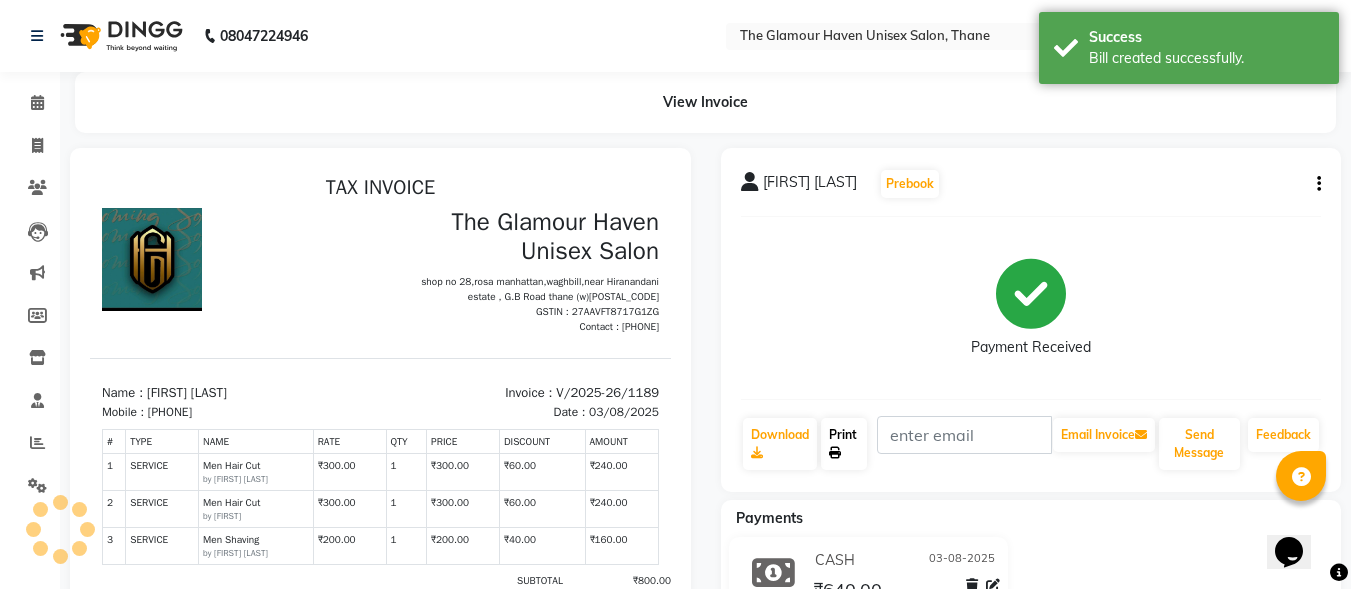 scroll, scrollTop: 0, scrollLeft: 0, axis: both 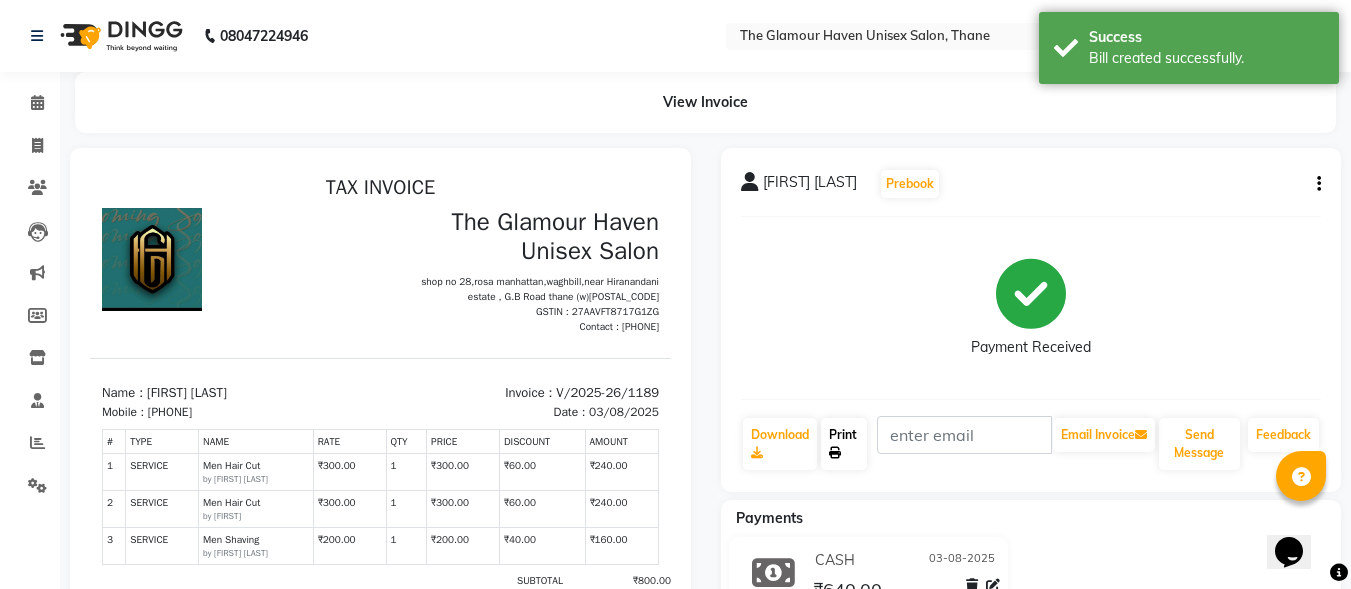 click on "Print" 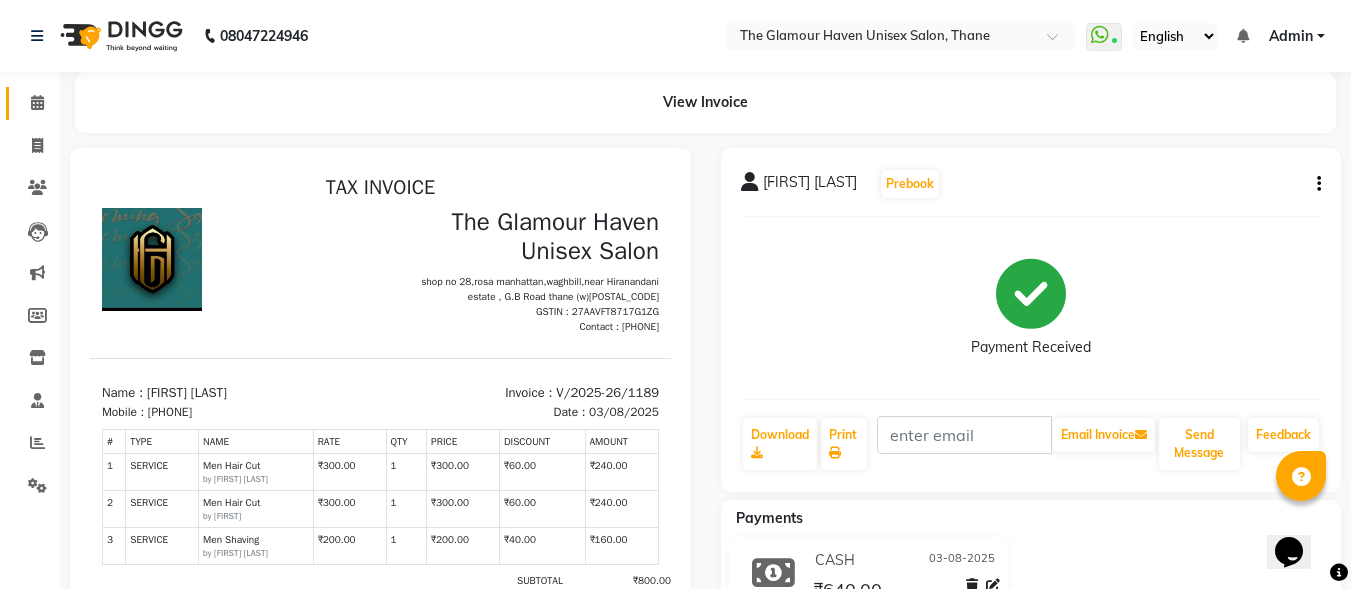 click on "Calendar" 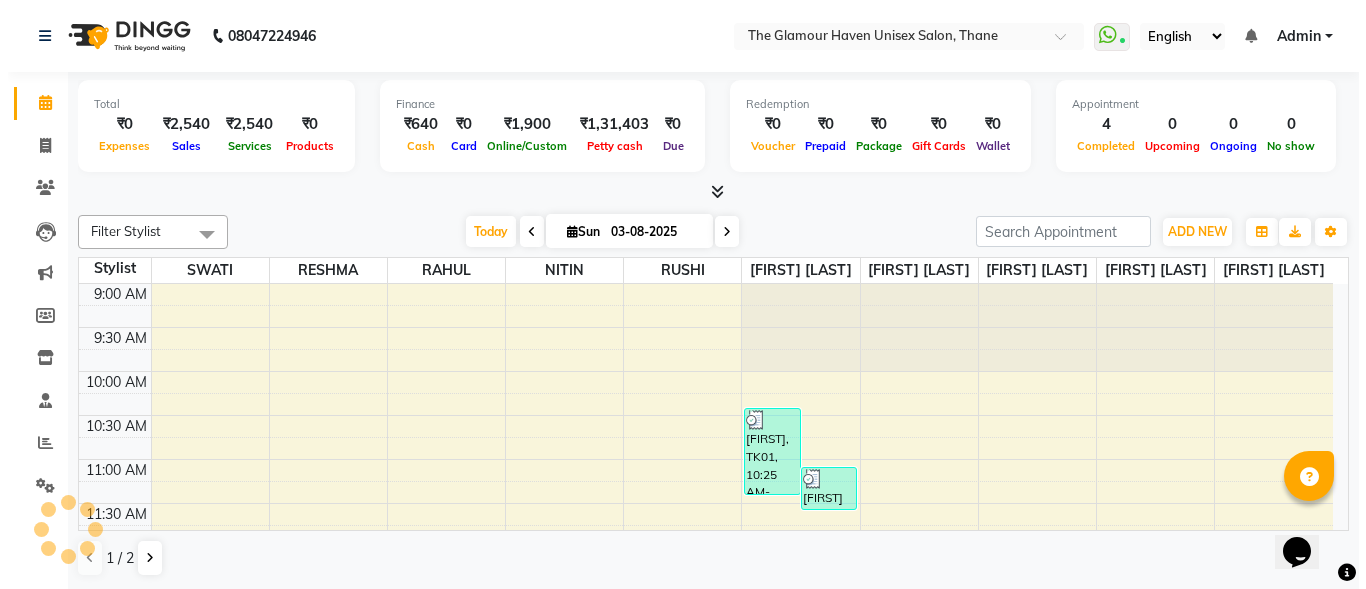 scroll, scrollTop: 0, scrollLeft: 0, axis: both 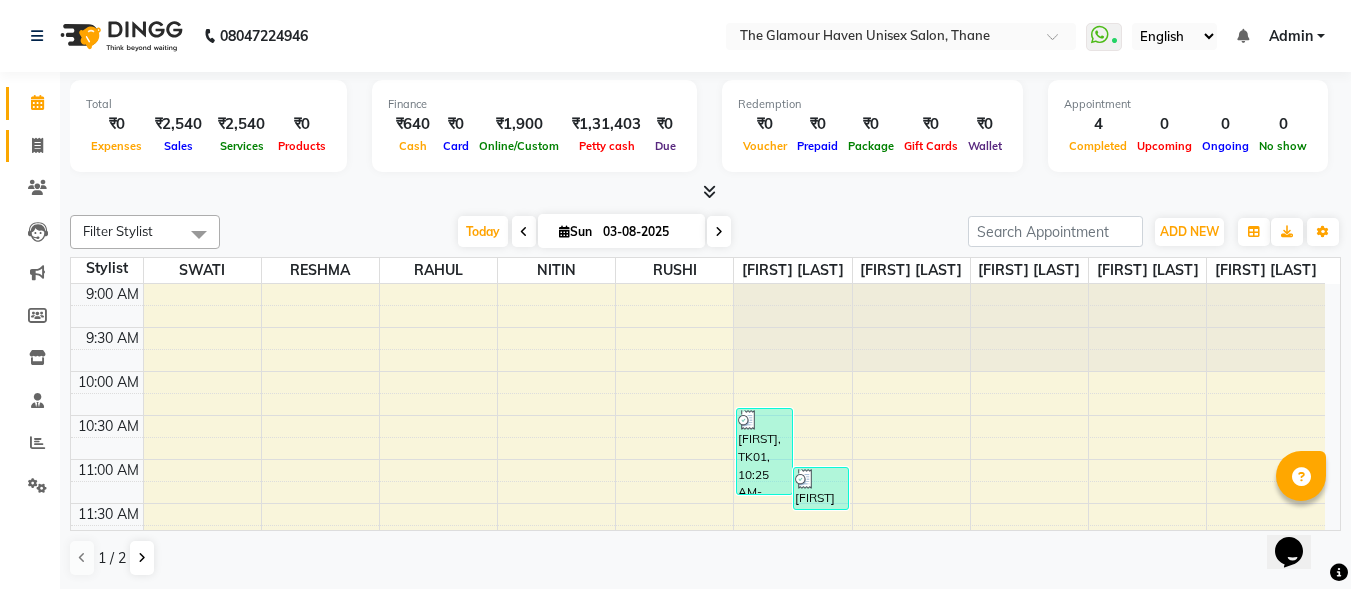 click 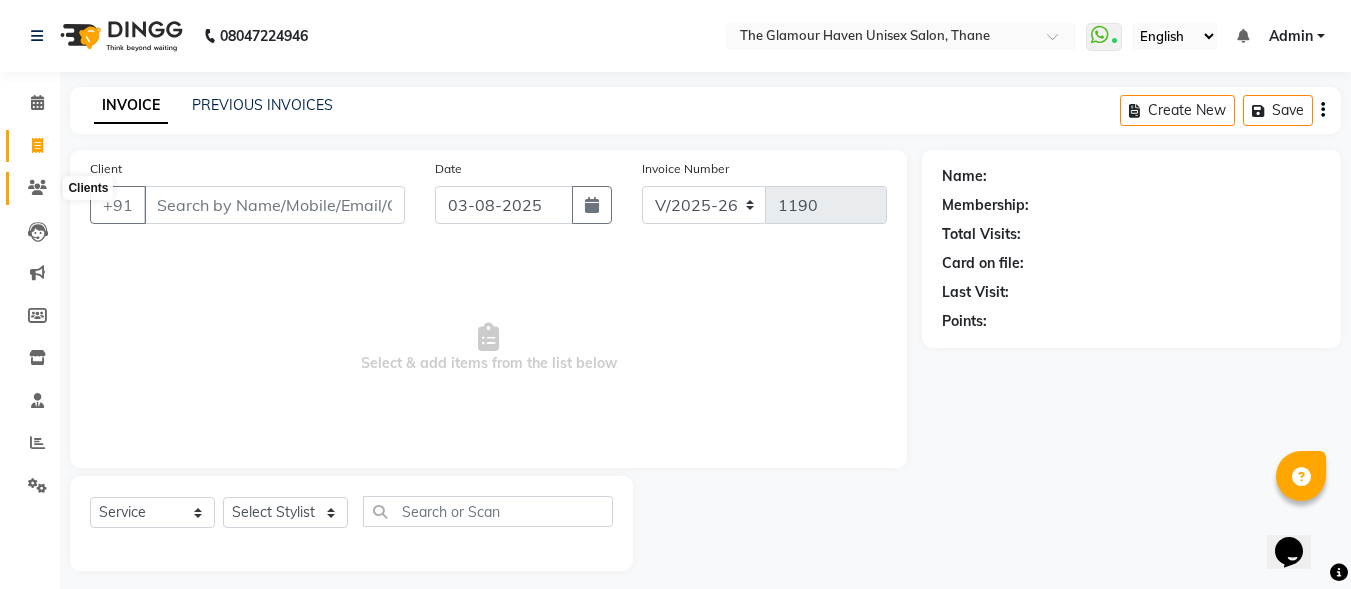 click 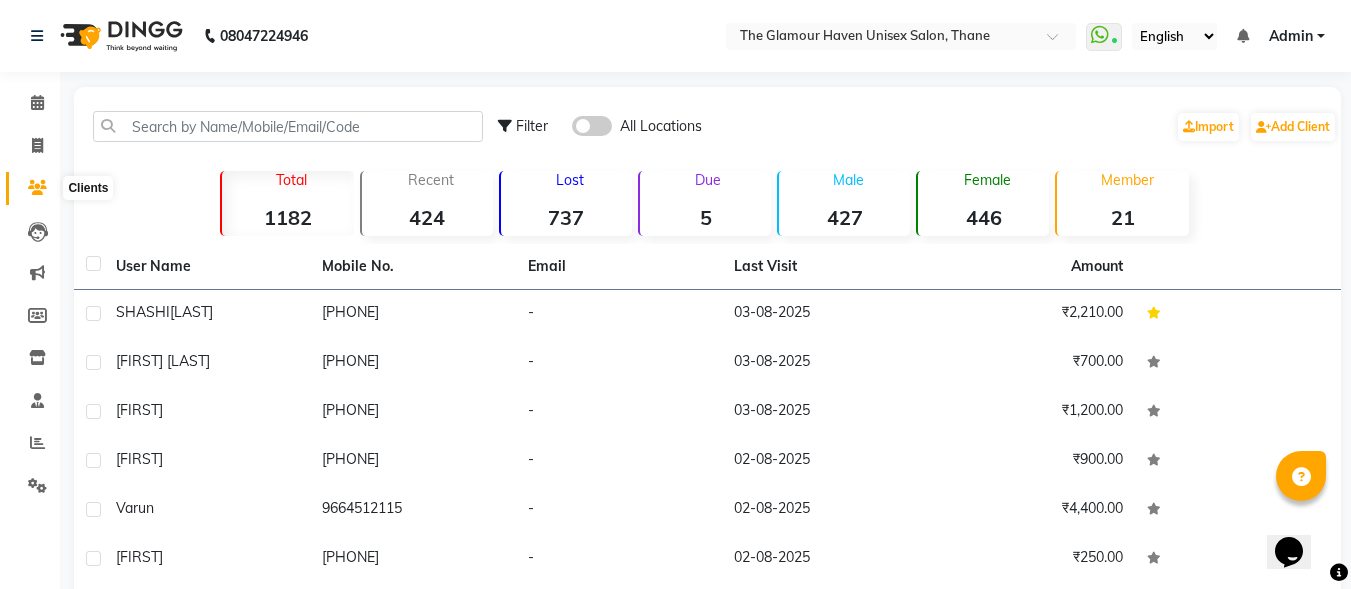click 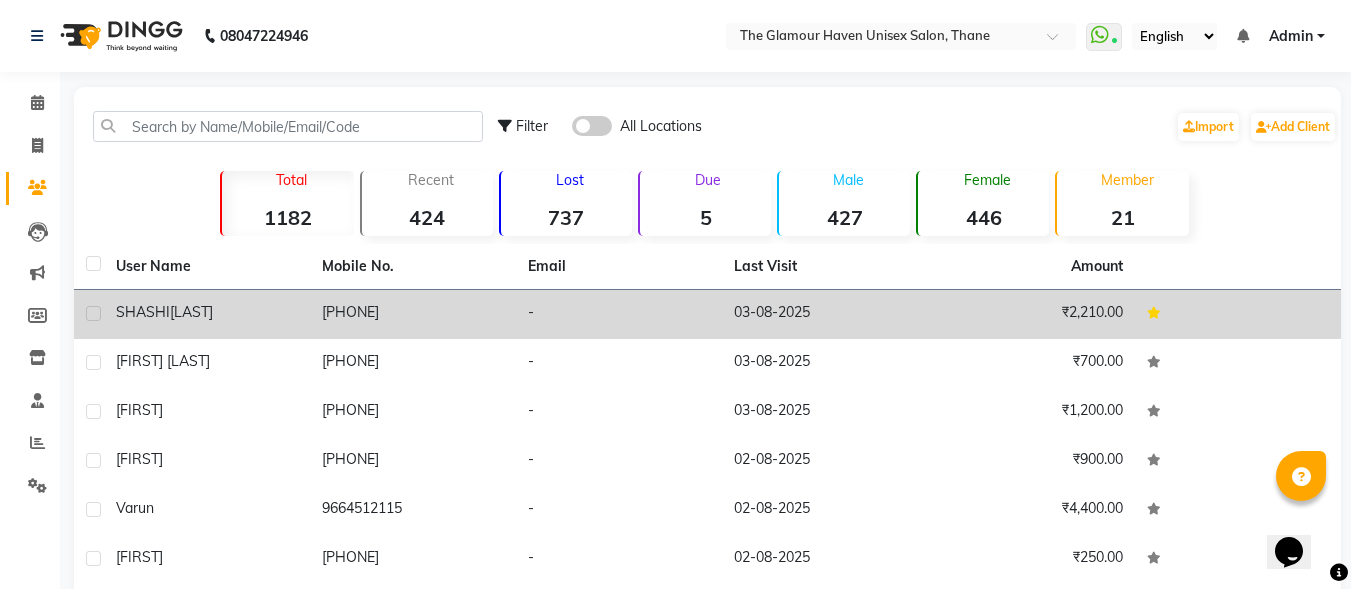 click on "[PHONE]" 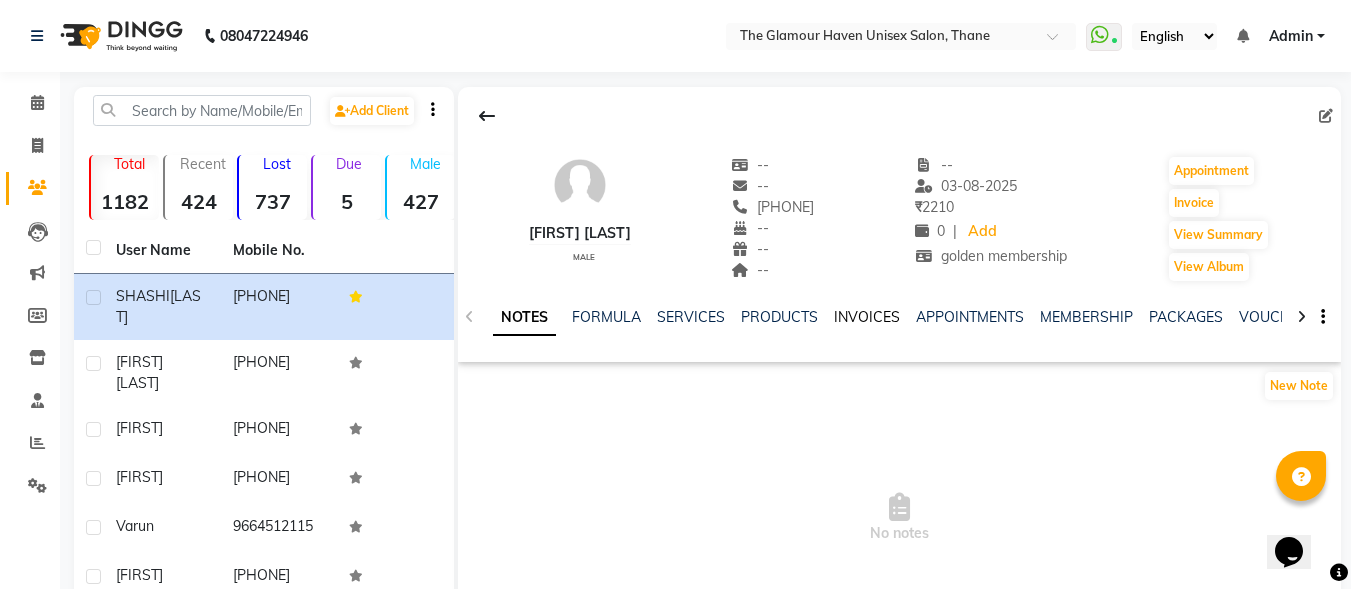 click on "INVOICES" 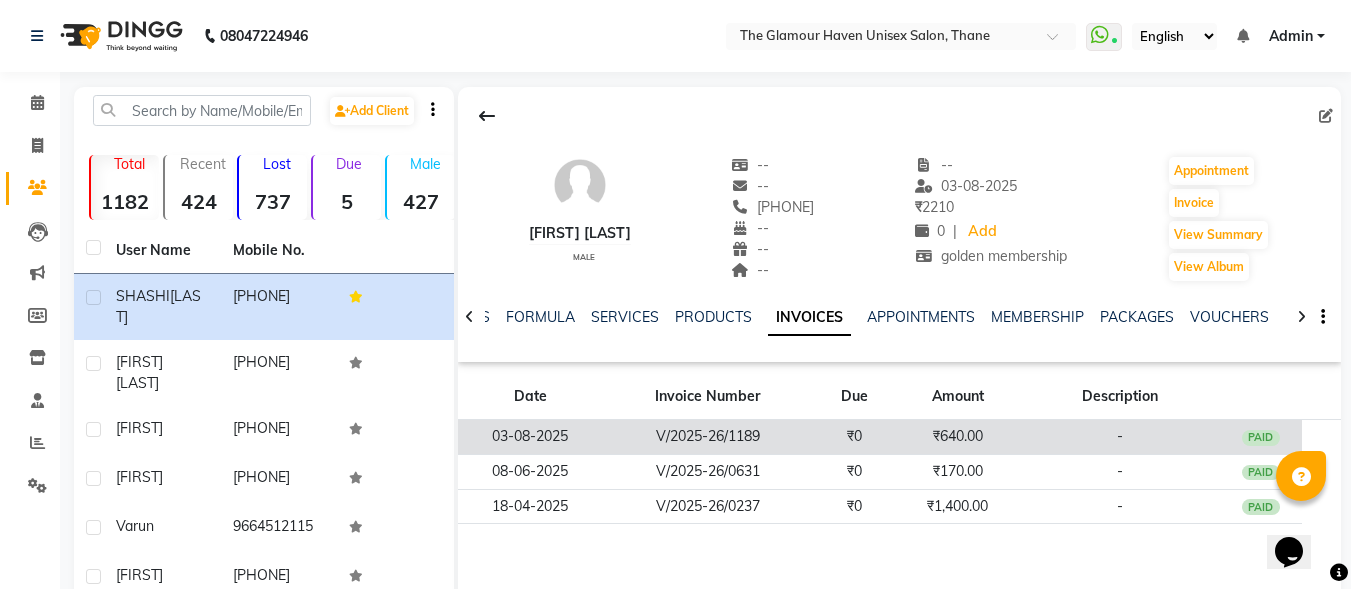 click on "V/2025-26/1189" 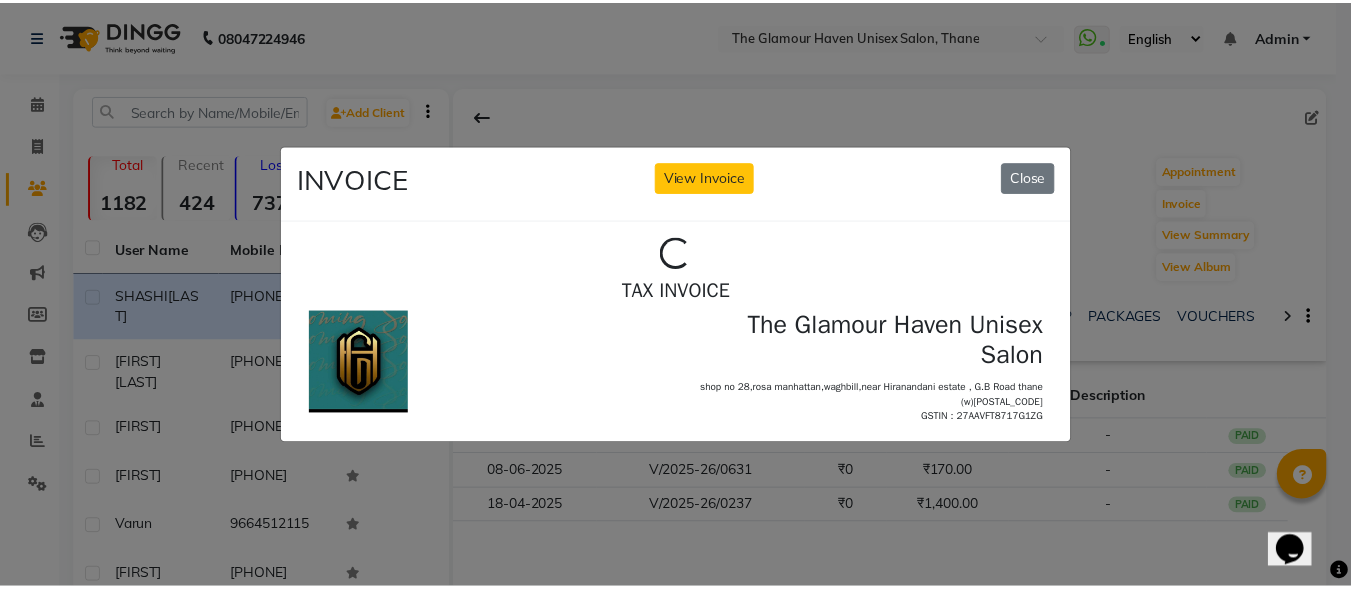 scroll, scrollTop: 0, scrollLeft: 0, axis: both 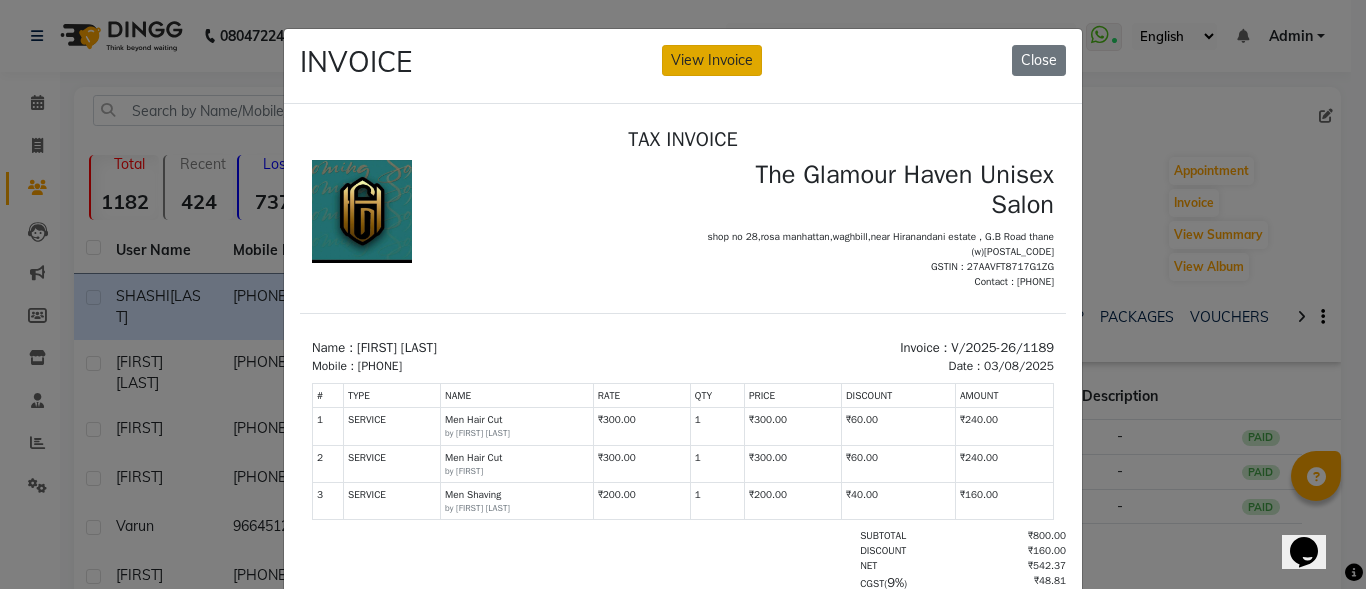 click on "View Invoice" 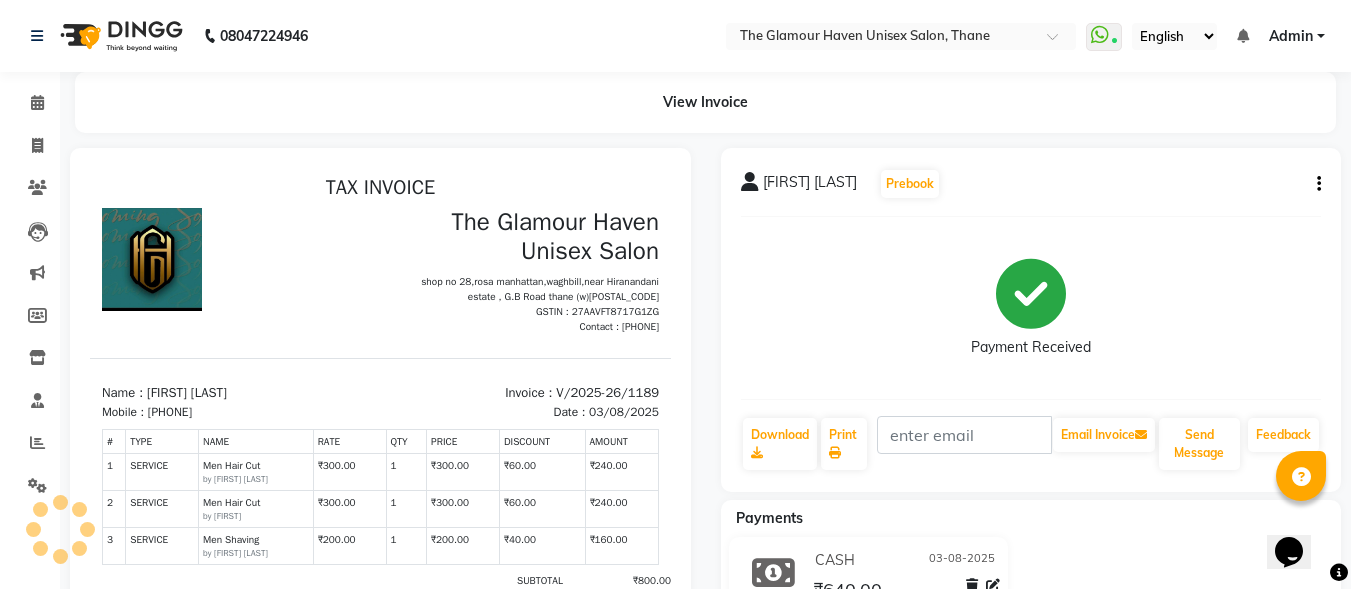 scroll, scrollTop: 0, scrollLeft: 0, axis: both 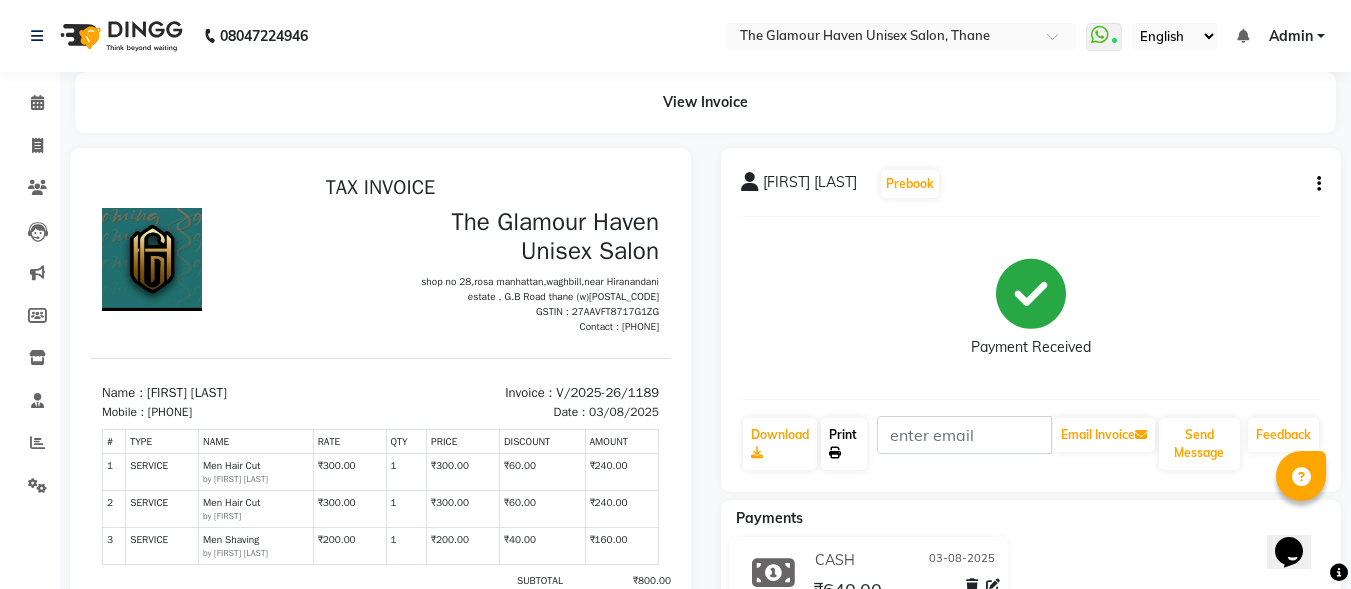 click on "Print" 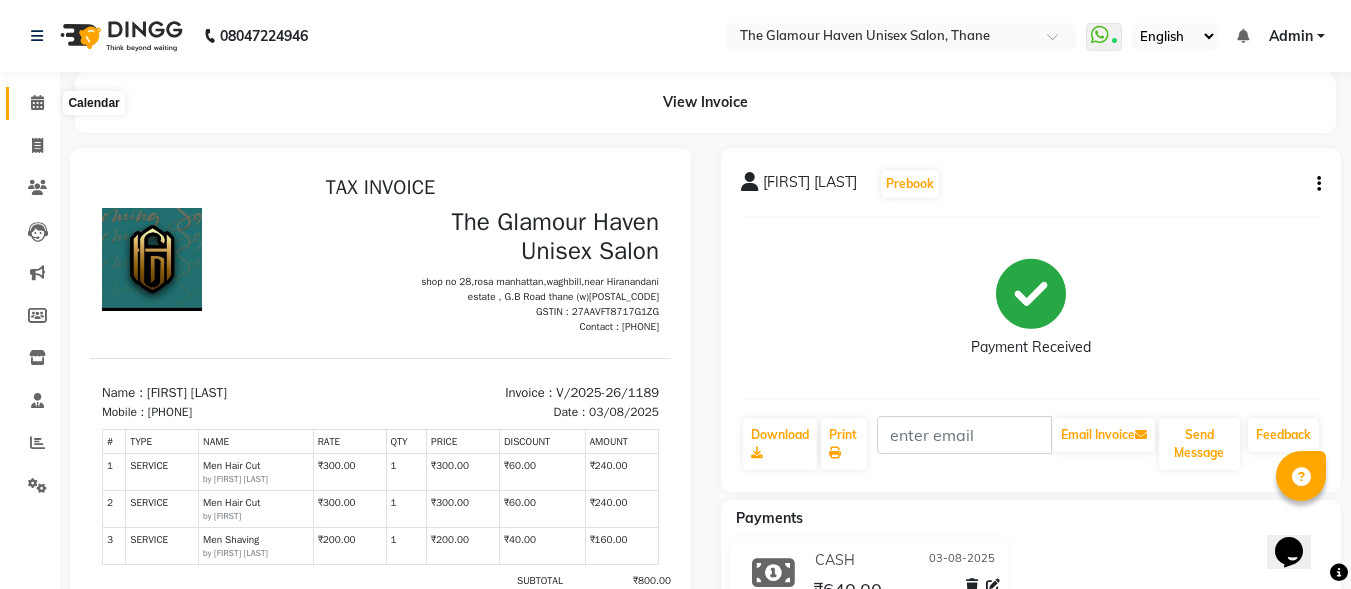 click 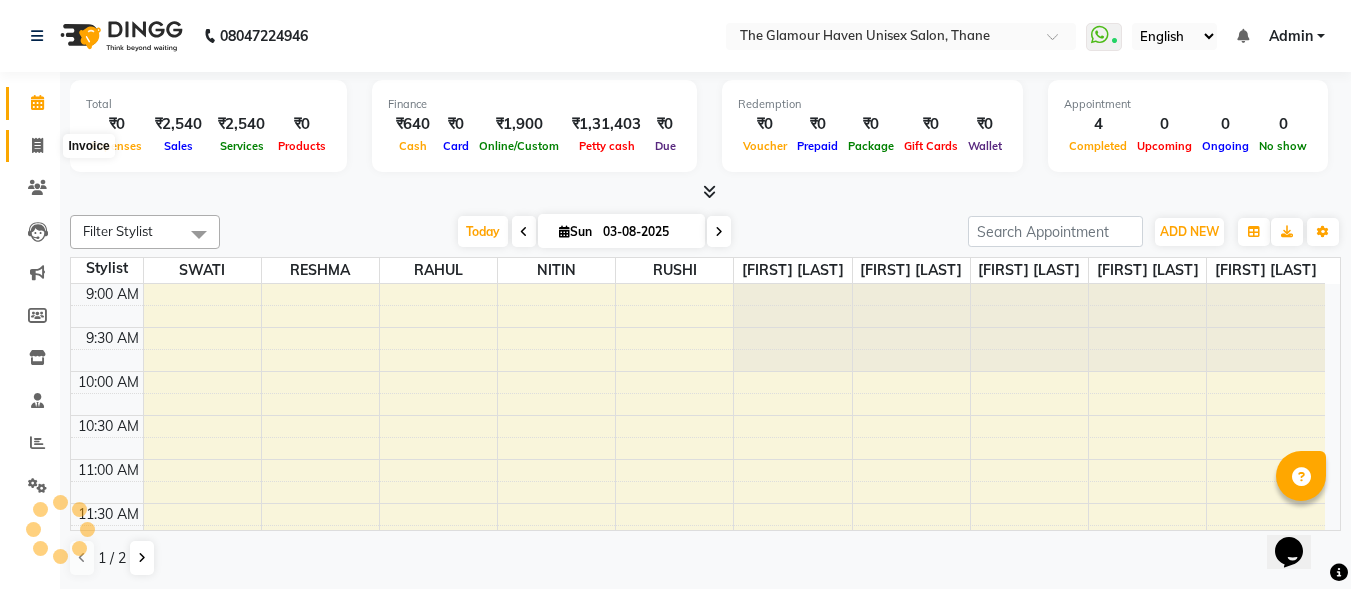 click 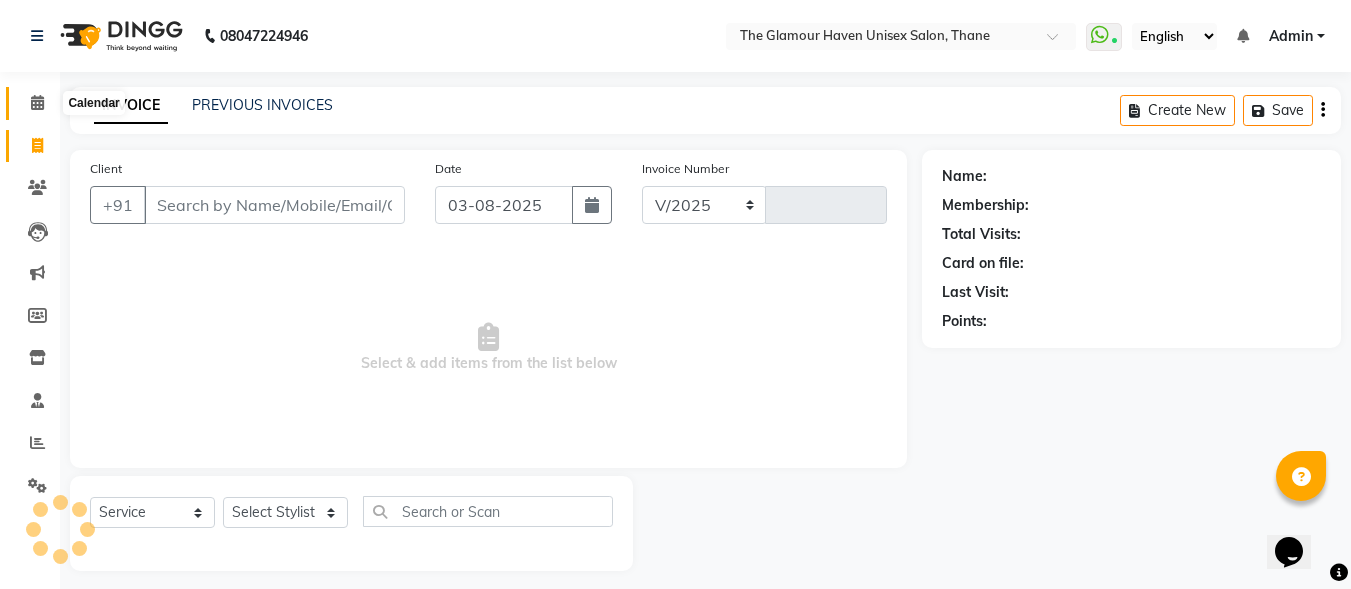 select on "7124" 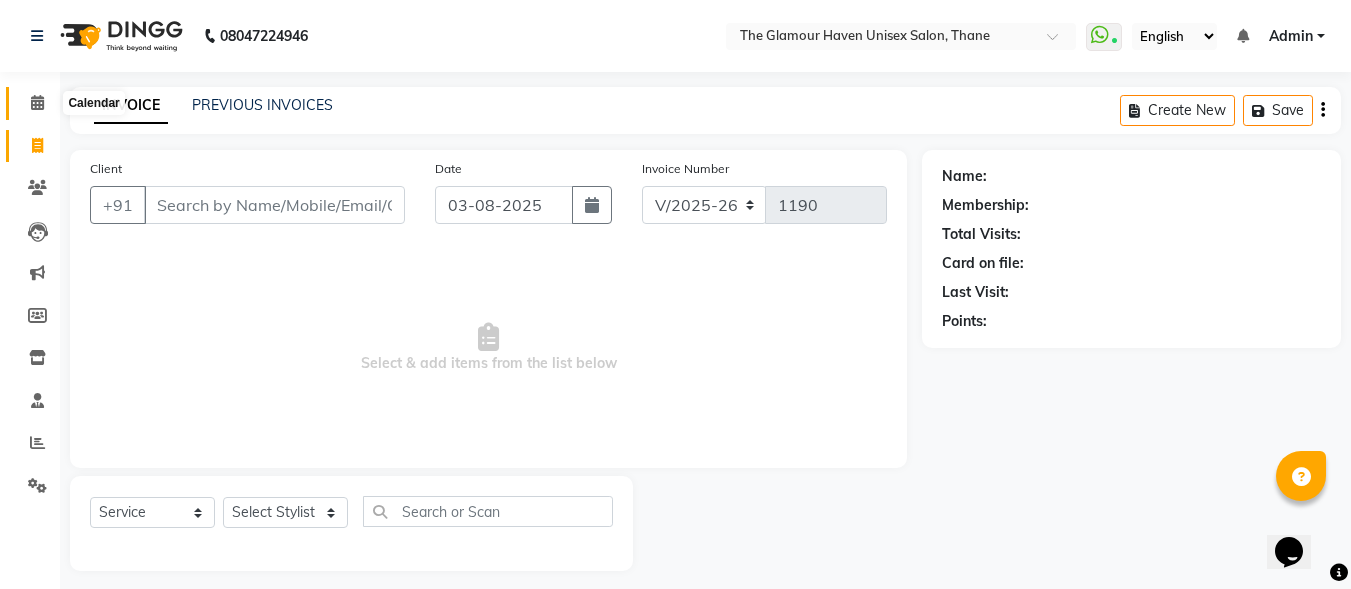 click 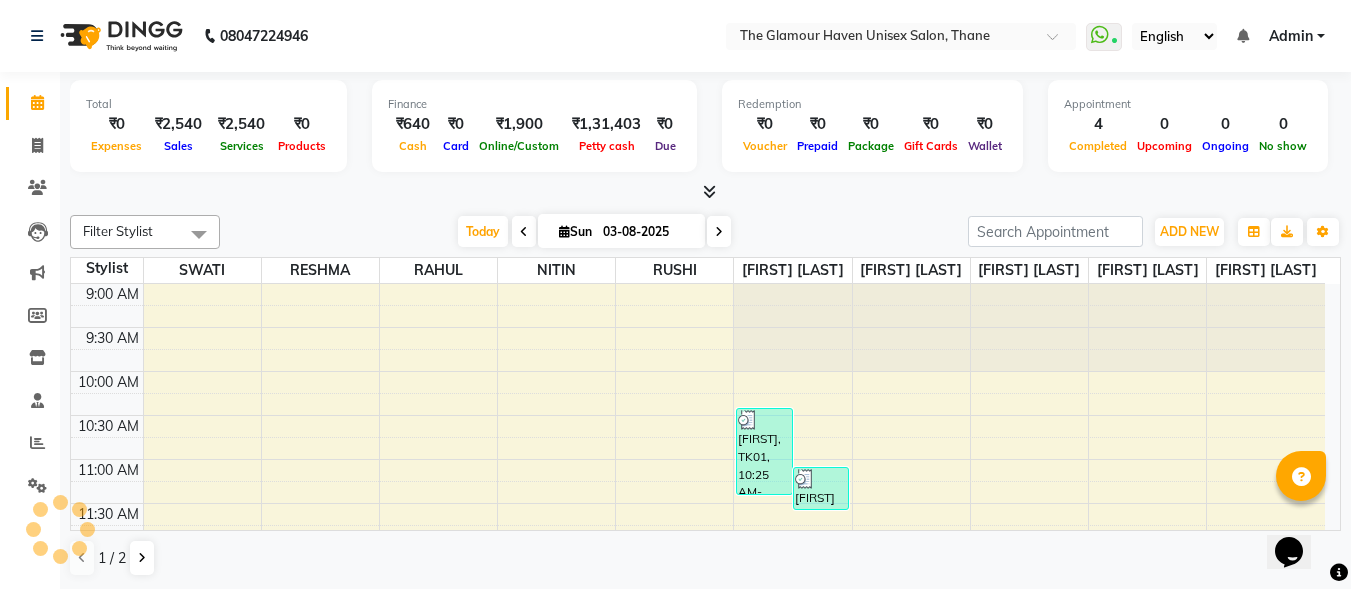 scroll, scrollTop: 0, scrollLeft: 0, axis: both 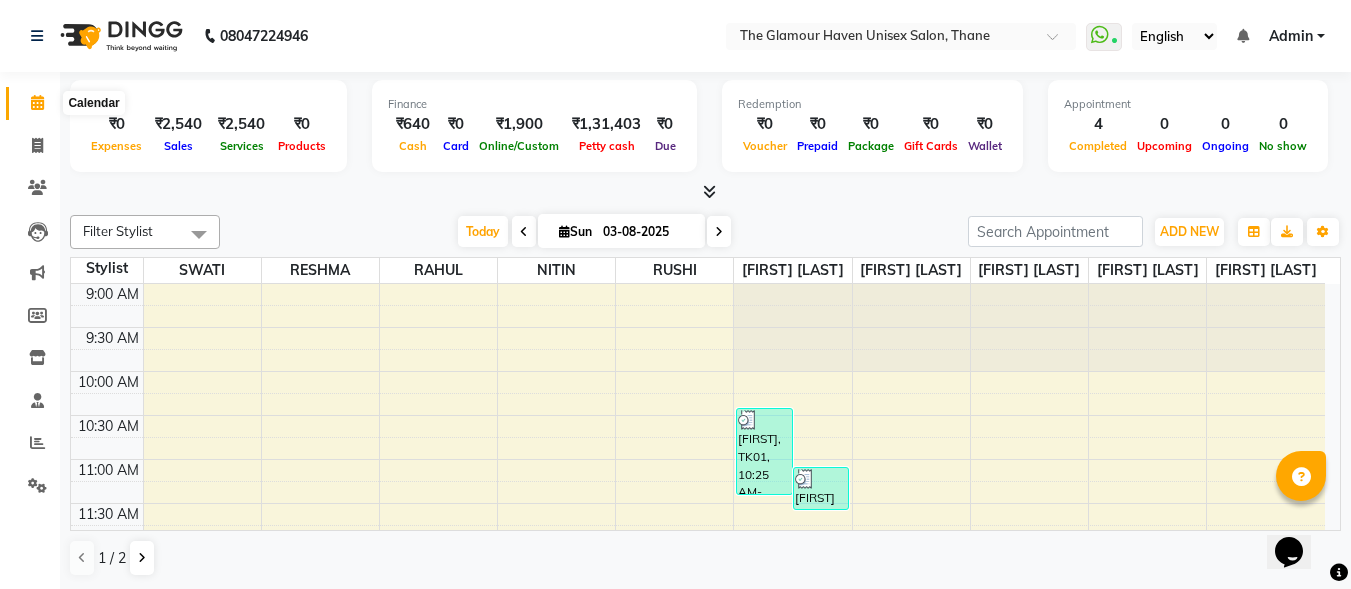click 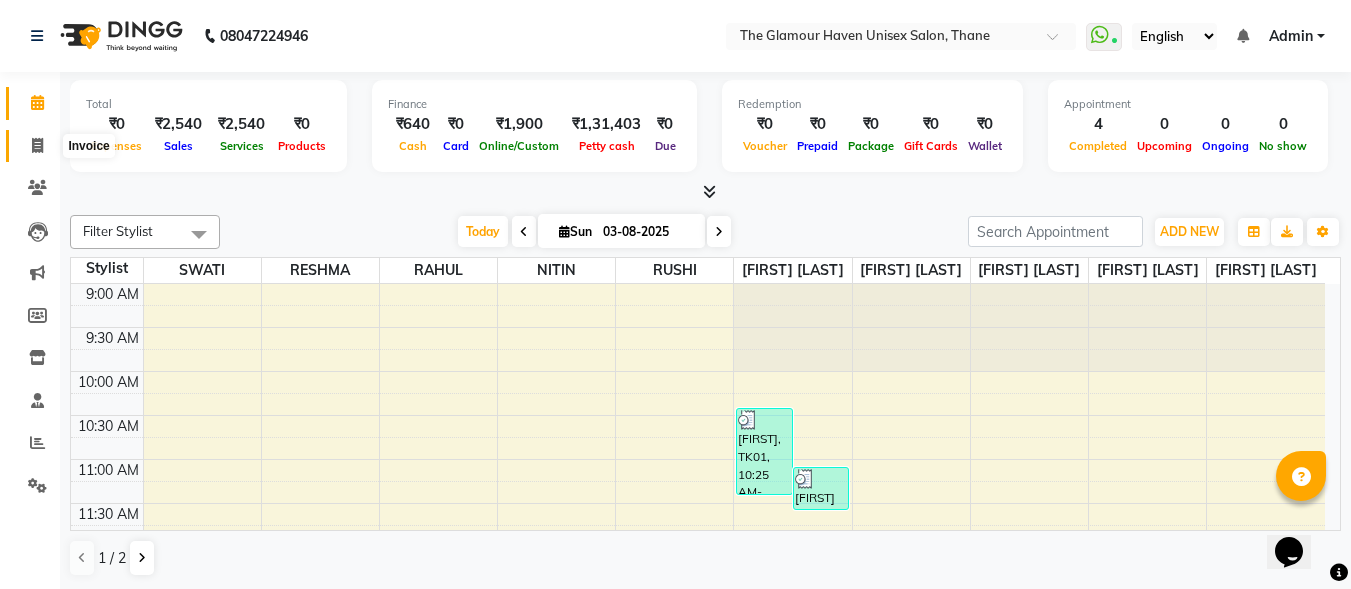 click 